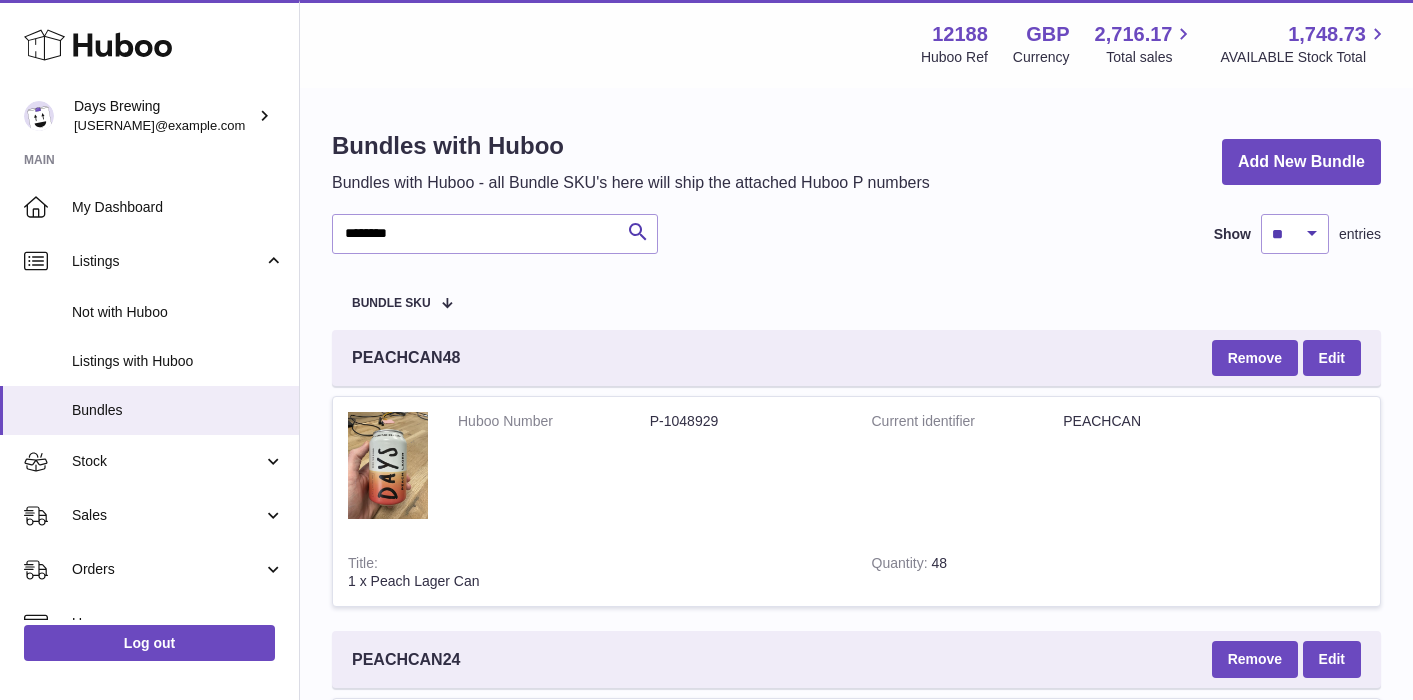 scroll, scrollTop: 1655, scrollLeft: 0, axis: vertical 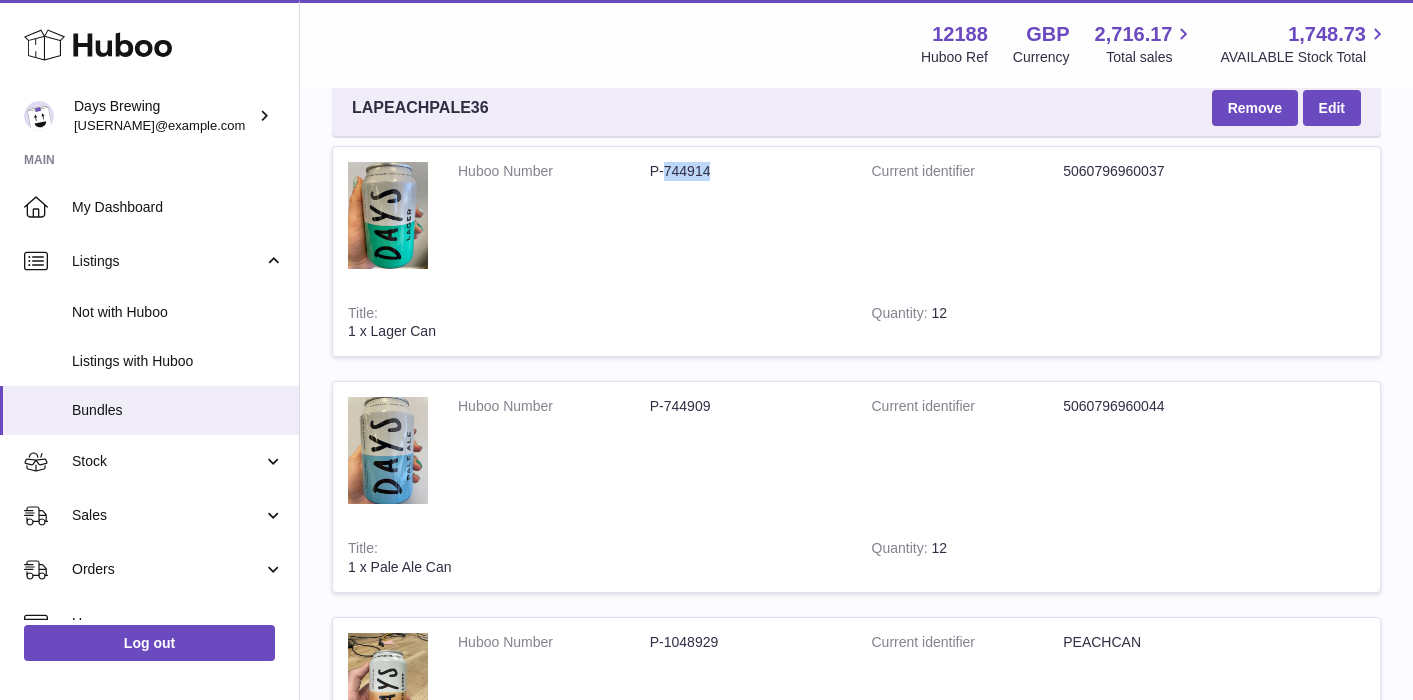 drag, startPoint x: 736, startPoint y: 173, endPoint x: 663, endPoint y: 174, distance: 73.00685 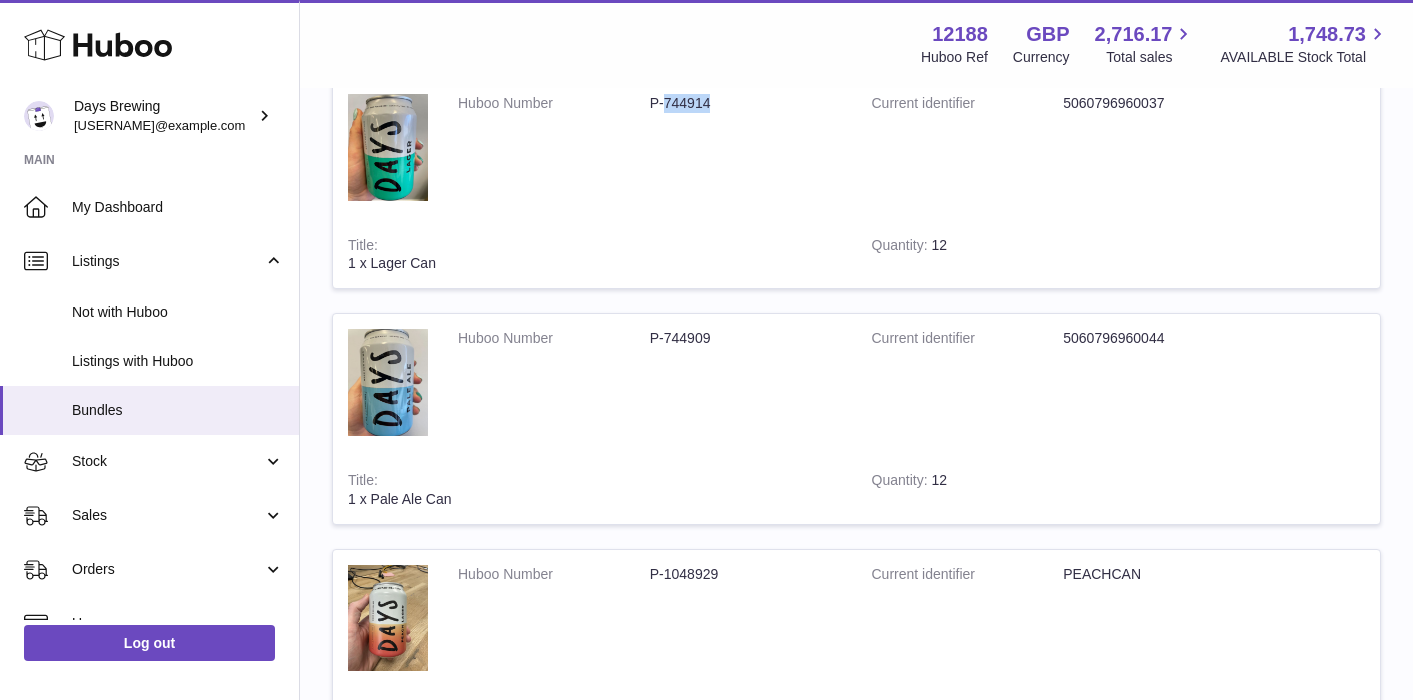 scroll, scrollTop: 933, scrollLeft: 0, axis: vertical 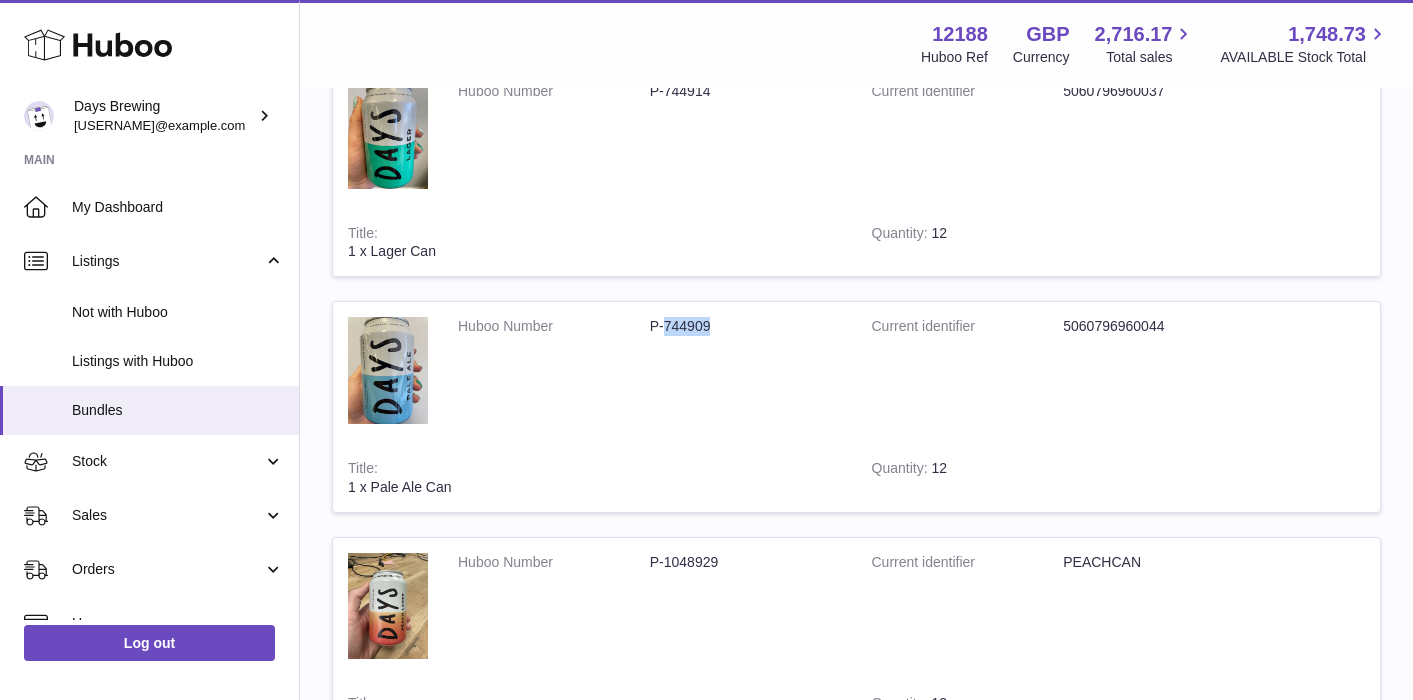 drag, startPoint x: 744, startPoint y: 327, endPoint x: 664, endPoint y: 332, distance: 80.1561 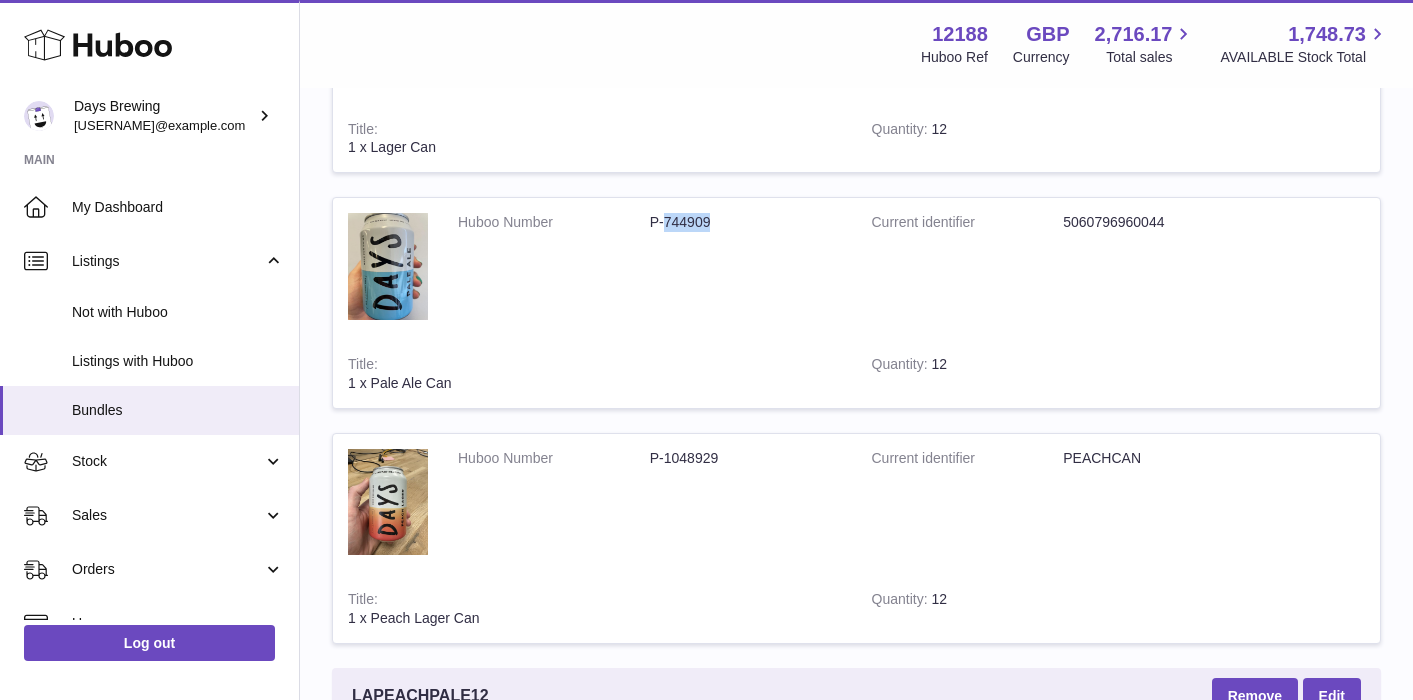 scroll, scrollTop: 1040, scrollLeft: 0, axis: vertical 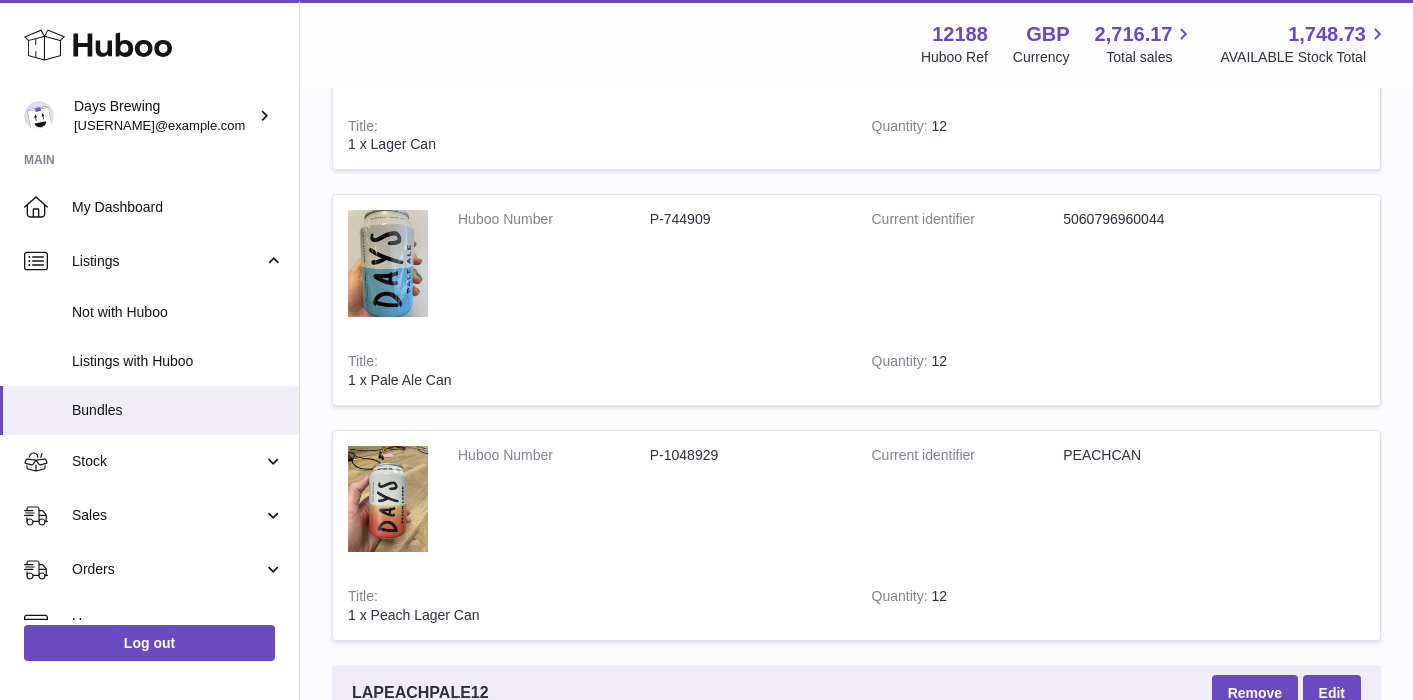 click on "Huboo Number   P-1048929" at bounding box center [650, 502] 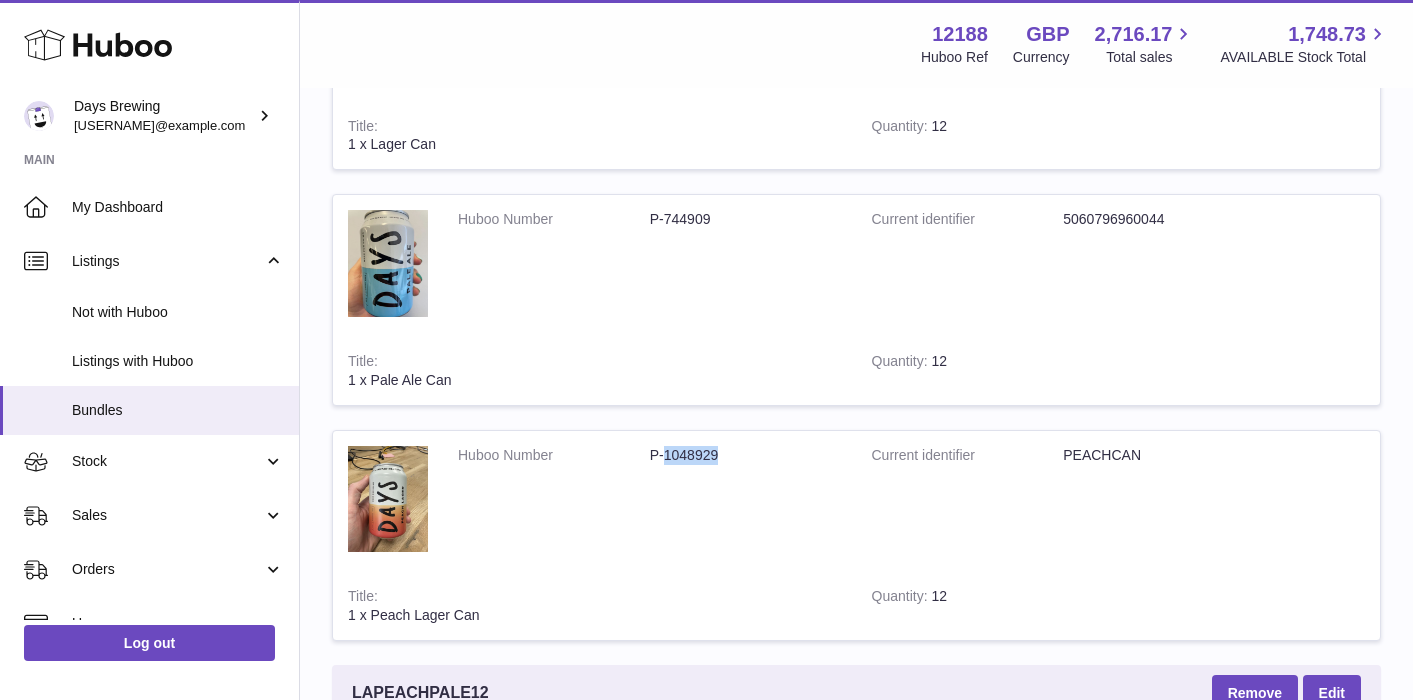 drag, startPoint x: 736, startPoint y: 455, endPoint x: 666, endPoint y: 457, distance: 70.028564 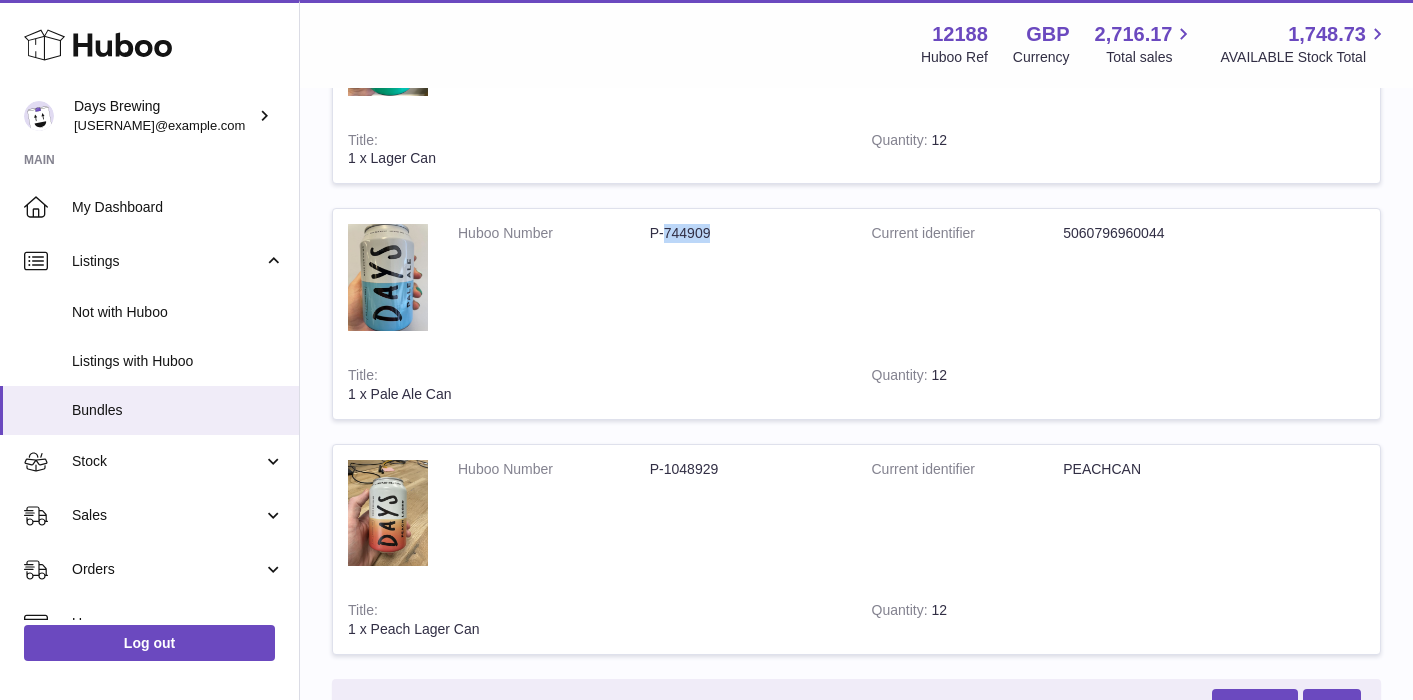drag, startPoint x: 718, startPoint y: 238, endPoint x: 667, endPoint y: 238, distance: 51 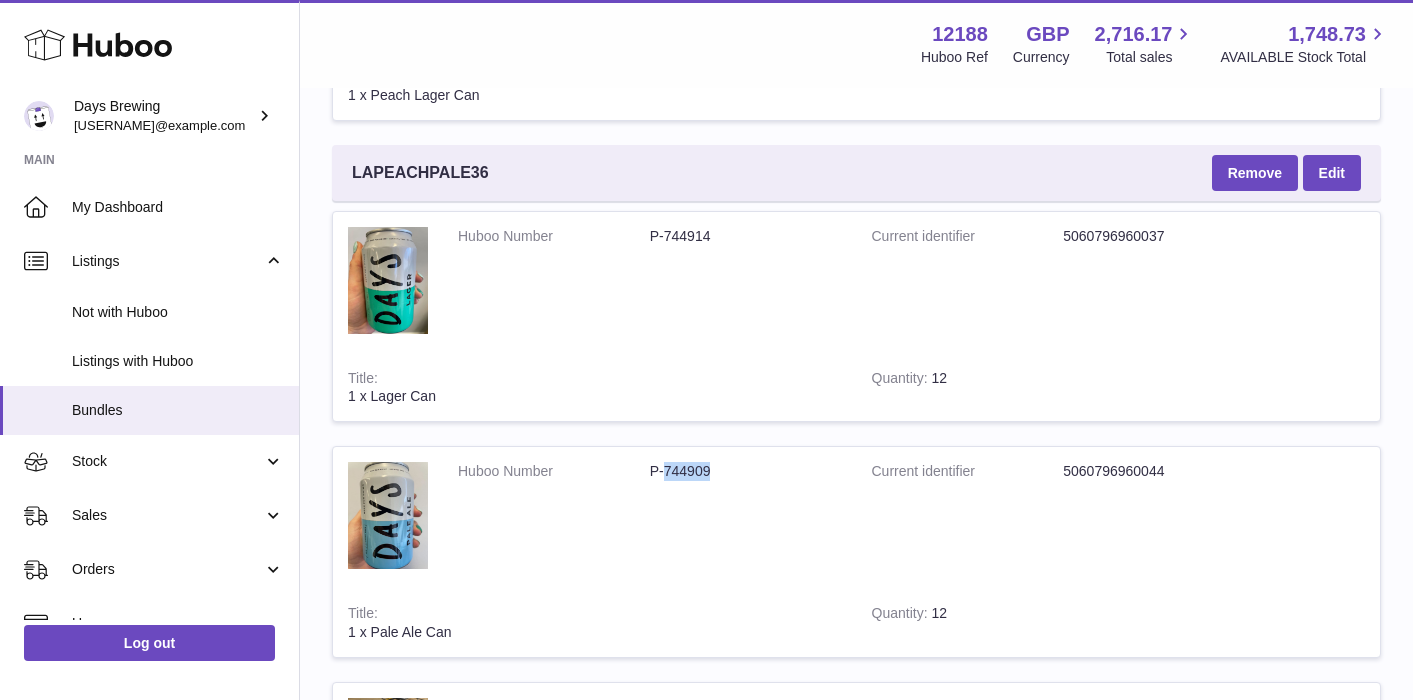scroll, scrollTop: 782, scrollLeft: 0, axis: vertical 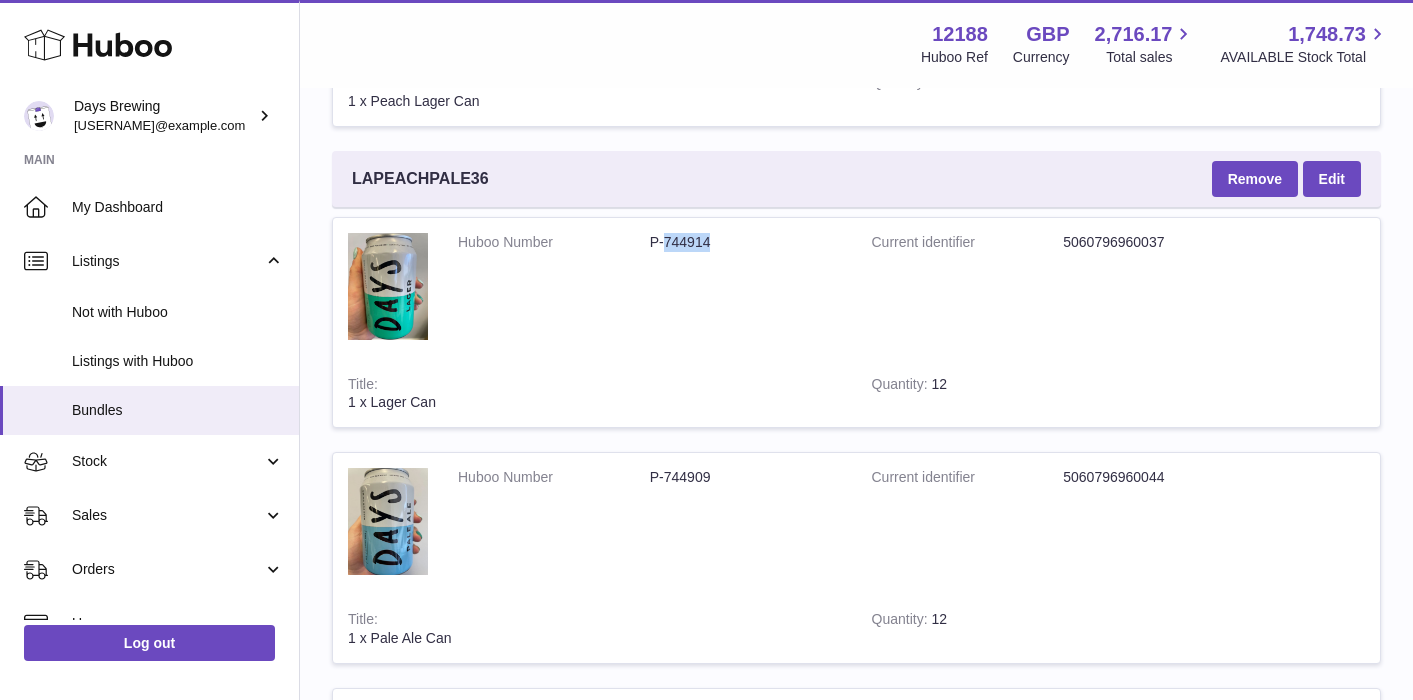 drag, startPoint x: 722, startPoint y: 240, endPoint x: 664, endPoint y: 245, distance: 58.21512 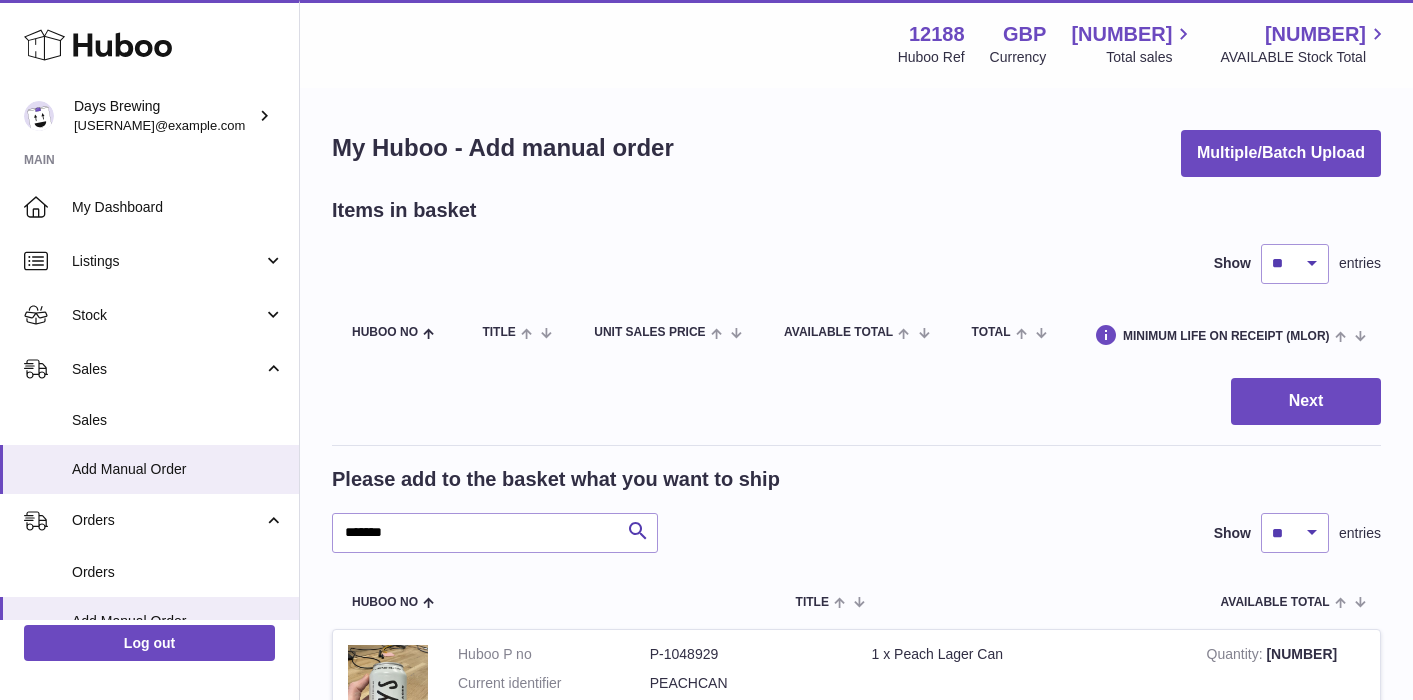 scroll, scrollTop: 106, scrollLeft: 0, axis: vertical 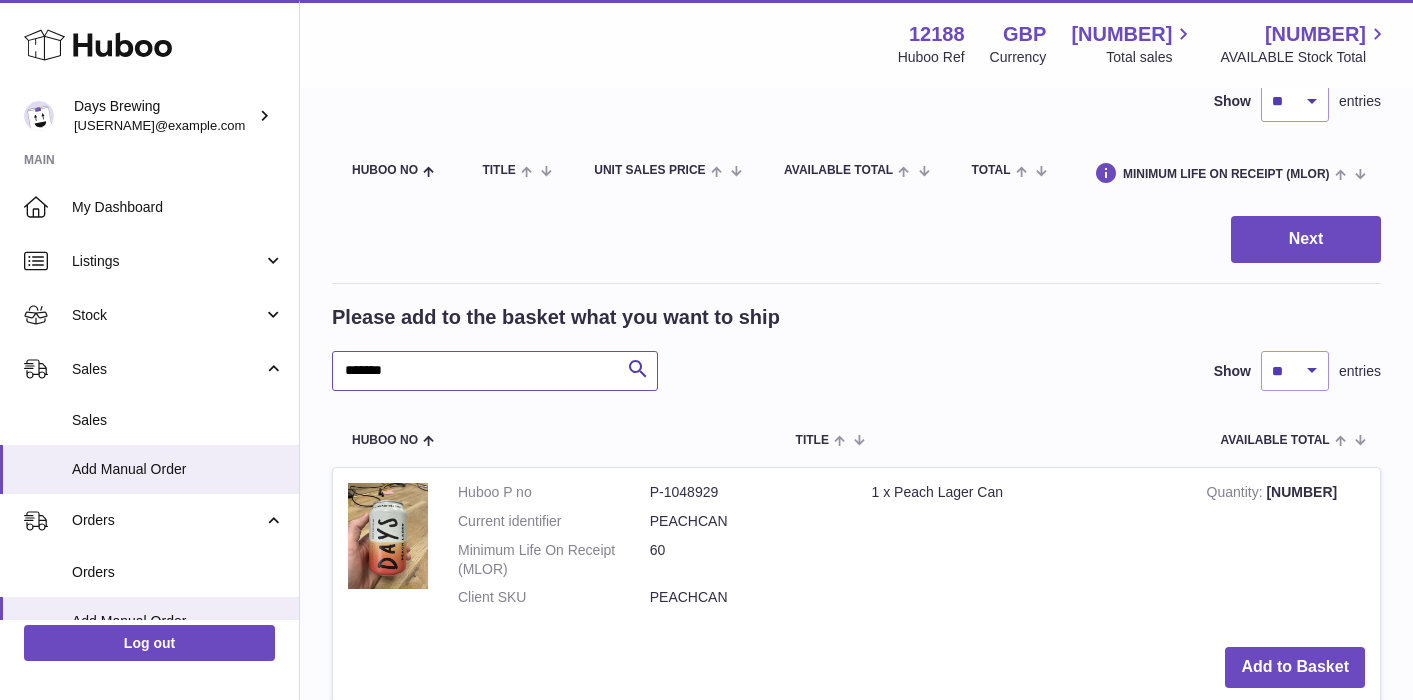 drag, startPoint x: 449, startPoint y: 374, endPoint x: 331, endPoint y: 368, distance: 118.15244 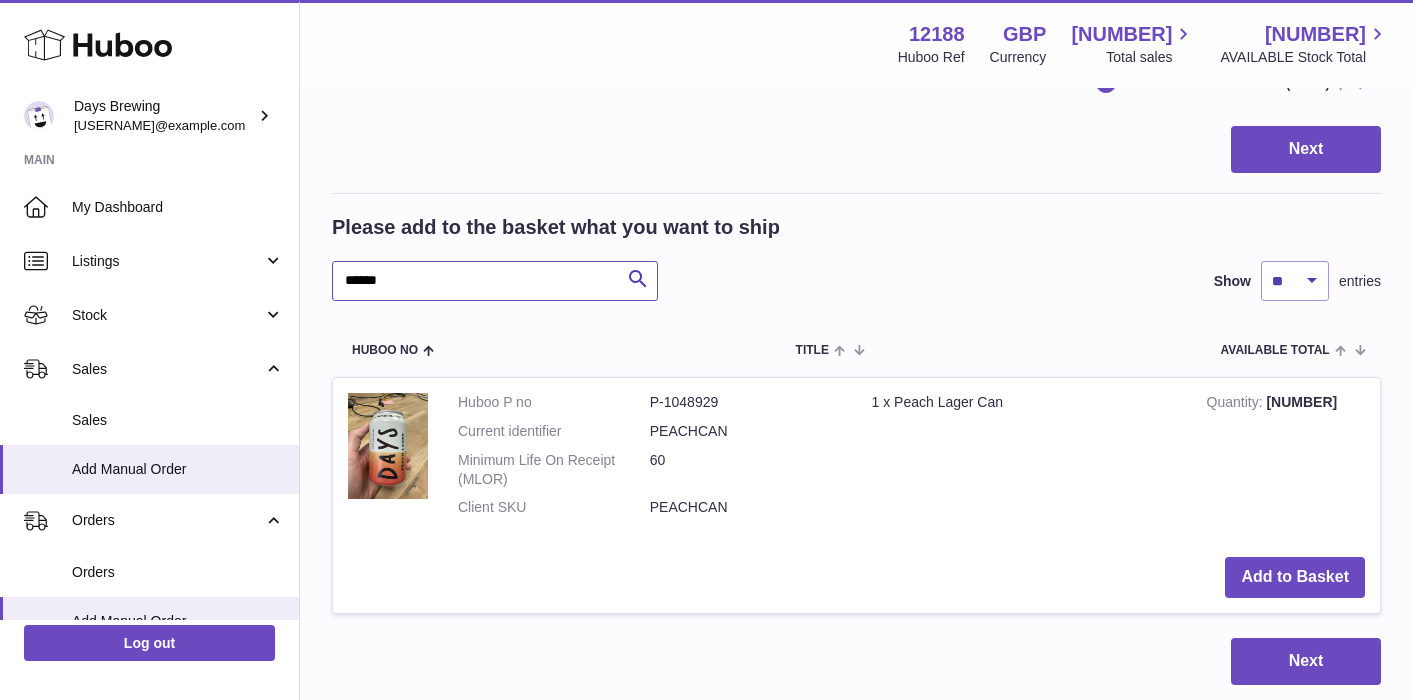 scroll, scrollTop: 367, scrollLeft: 0, axis: vertical 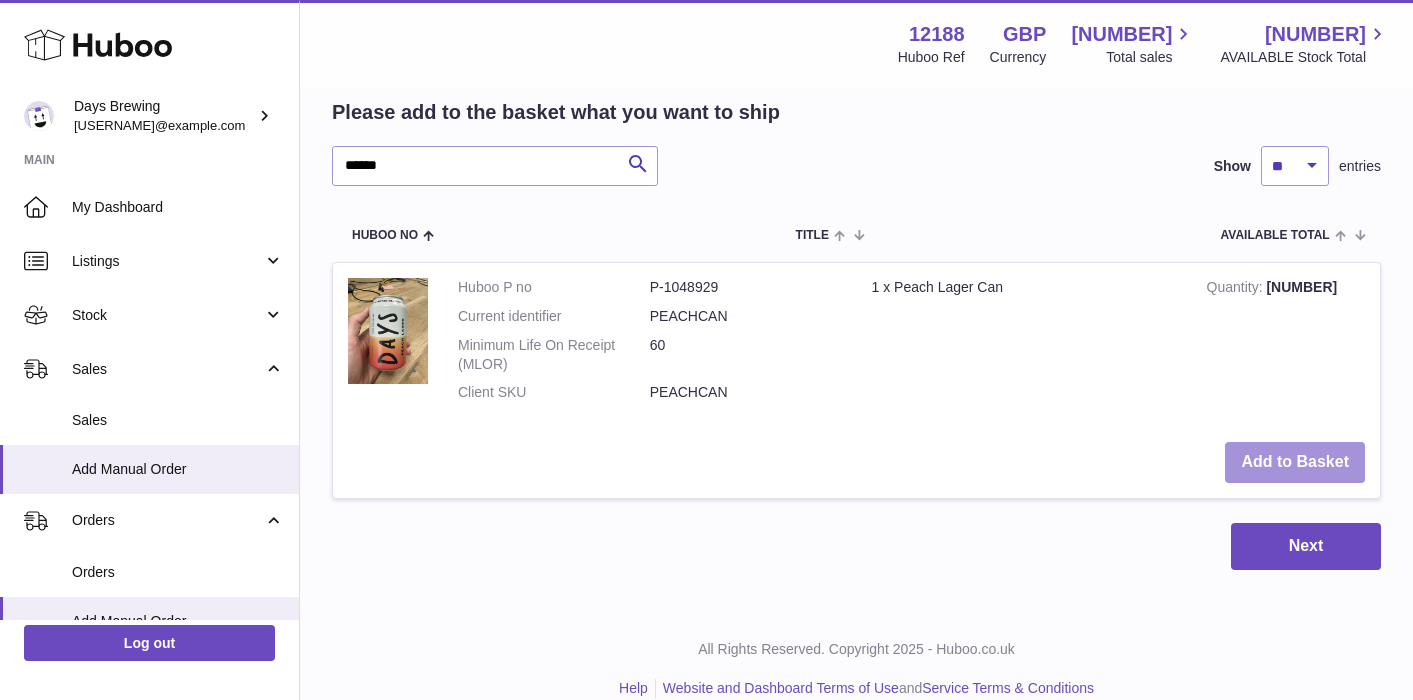 click on "Add to Basket" at bounding box center (1295, 462) 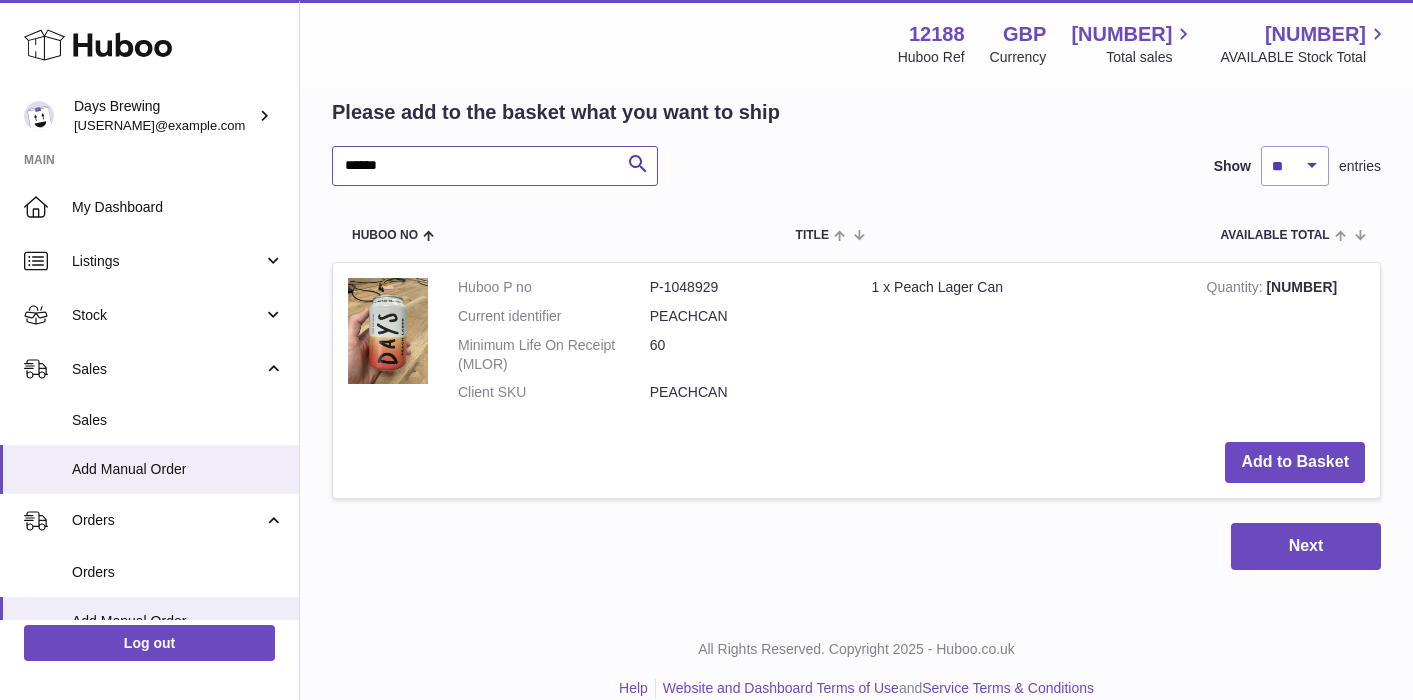 drag, startPoint x: 468, startPoint y: 165, endPoint x: 310, endPoint y: 165, distance: 158 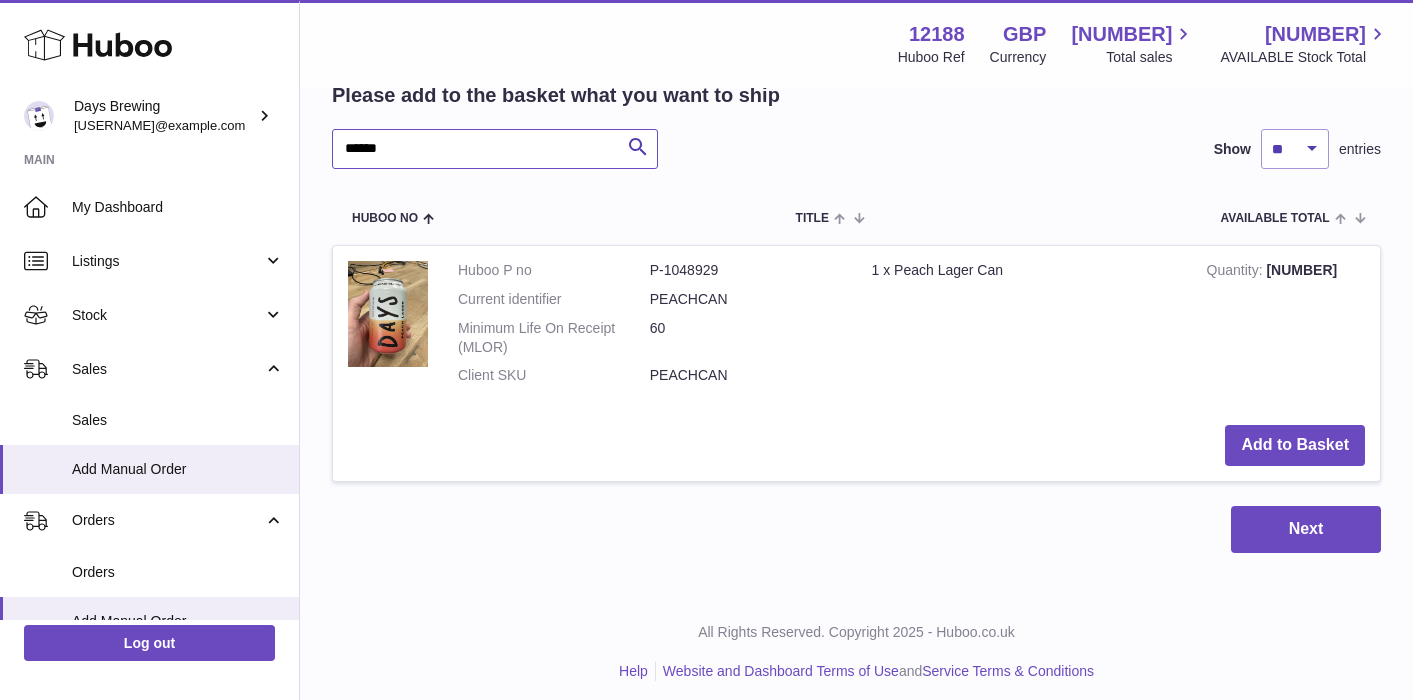 scroll, scrollTop: 381, scrollLeft: 0, axis: vertical 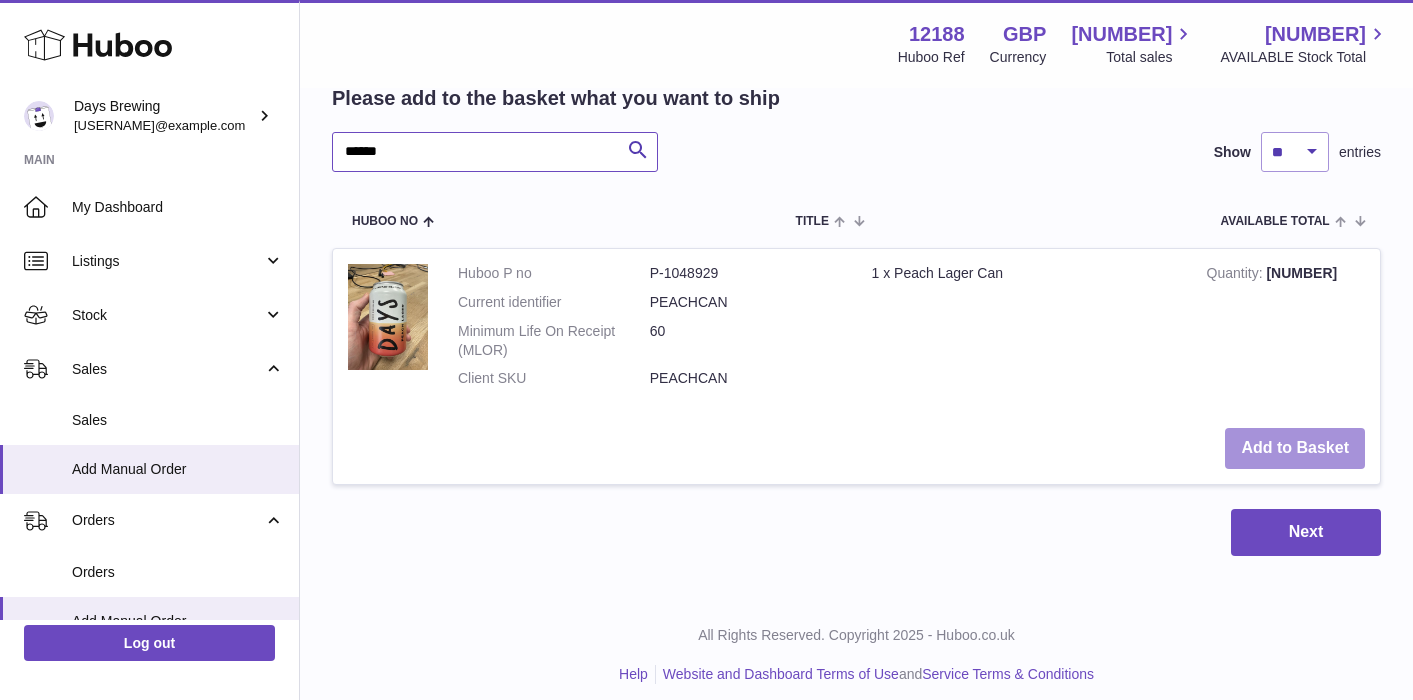 type on "******" 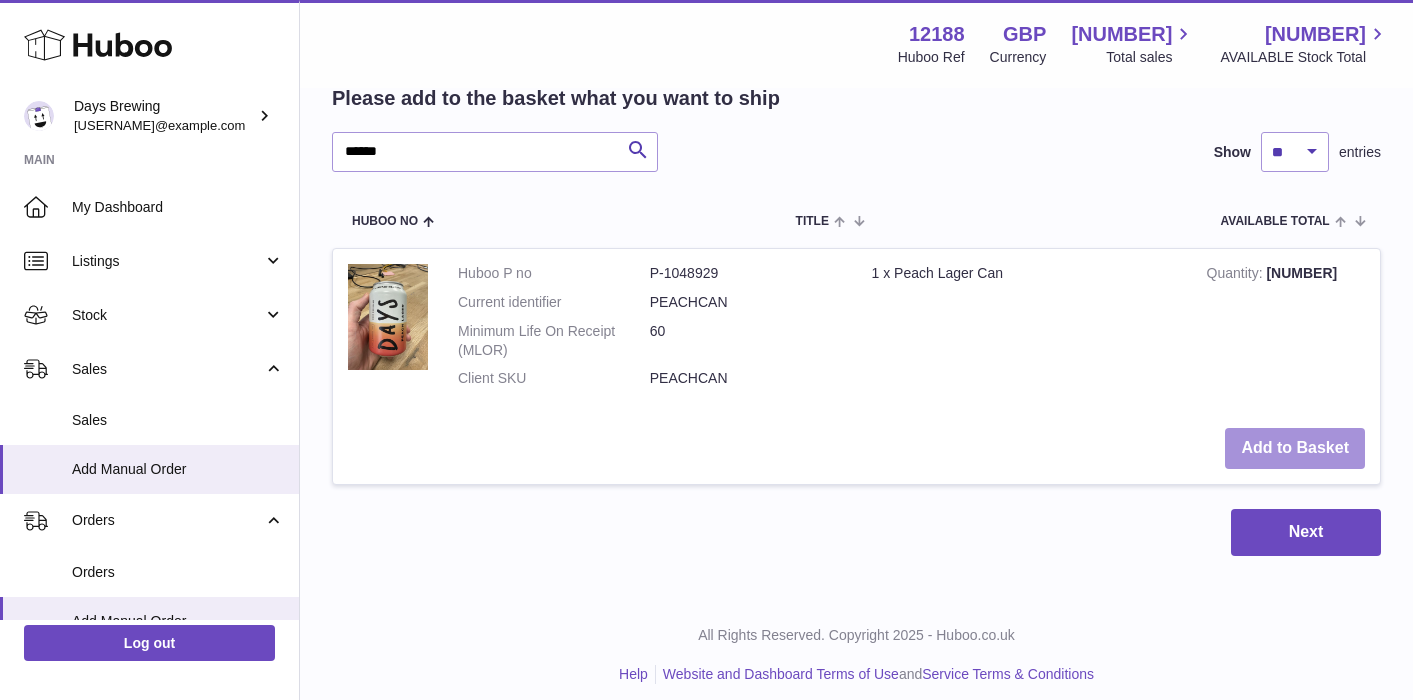 click on "Add to Basket" at bounding box center (1295, 448) 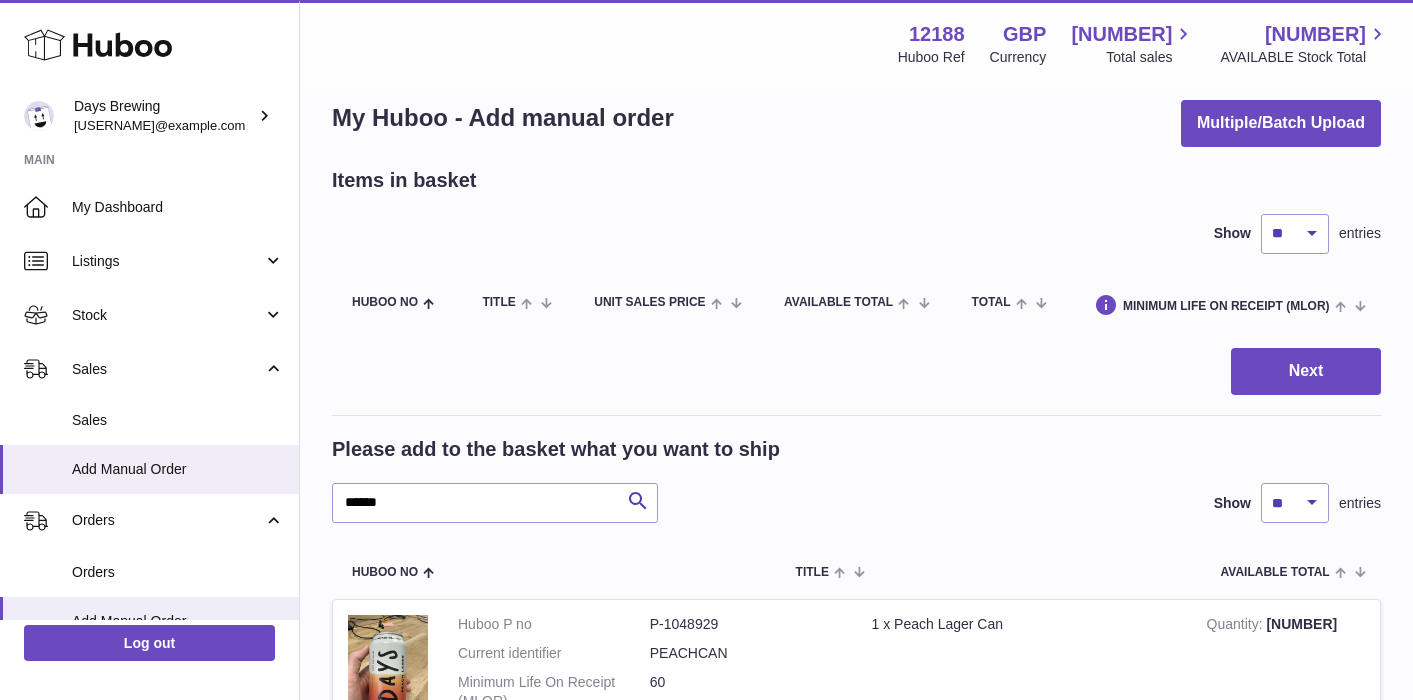 scroll, scrollTop: 115, scrollLeft: 0, axis: vertical 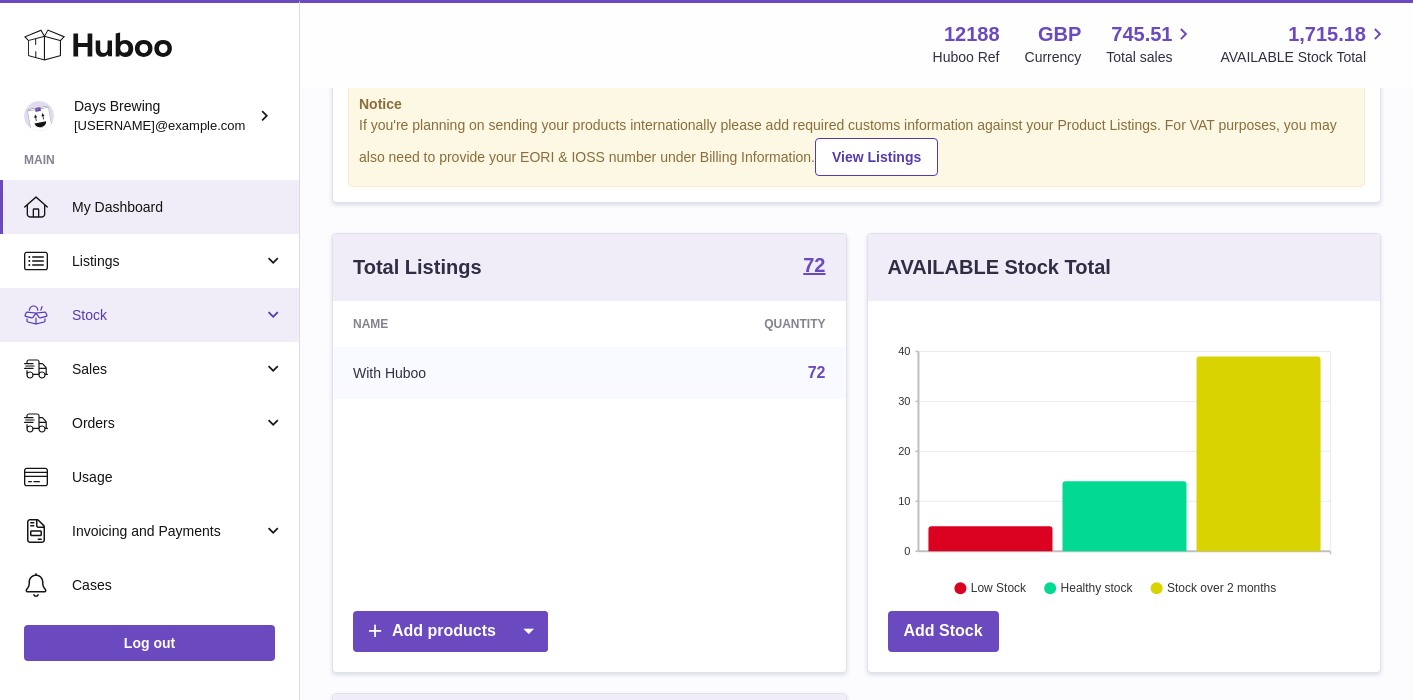 click on "Stock" at bounding box center (167, 315) 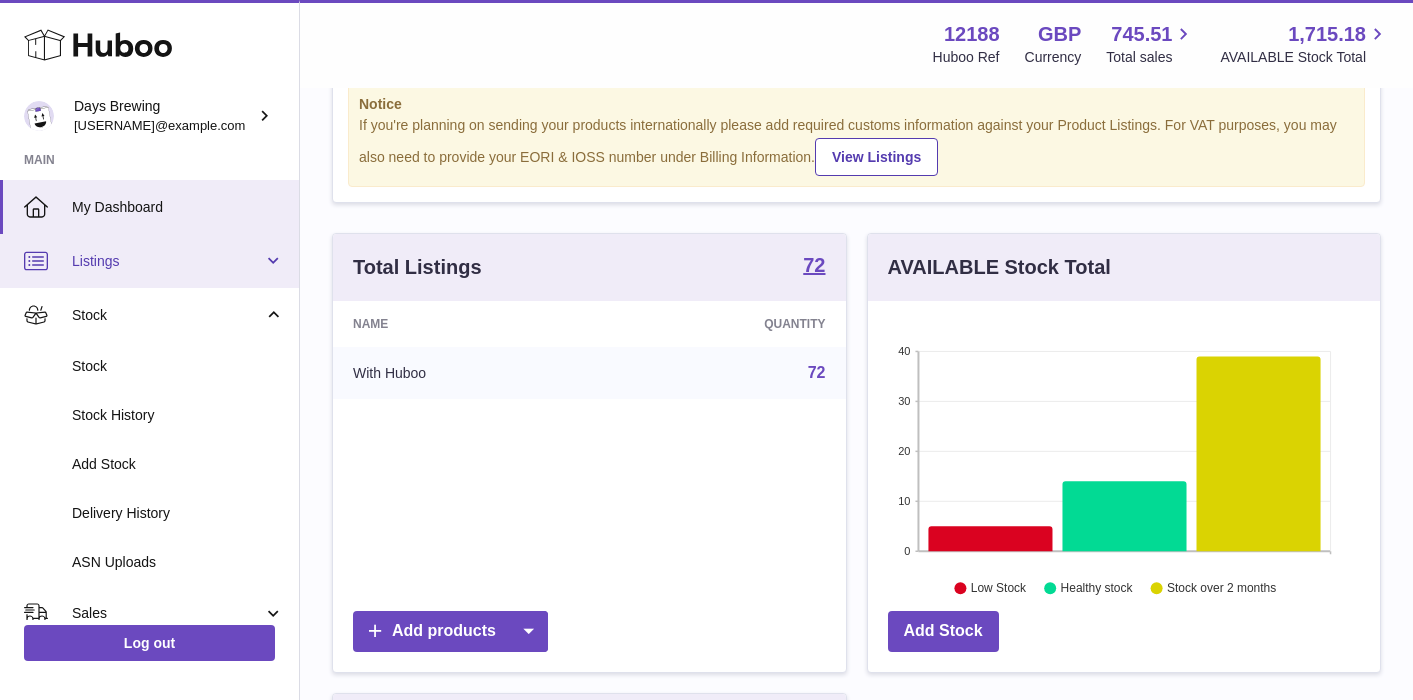 click on "Listings" at bounding box center (167, 261) 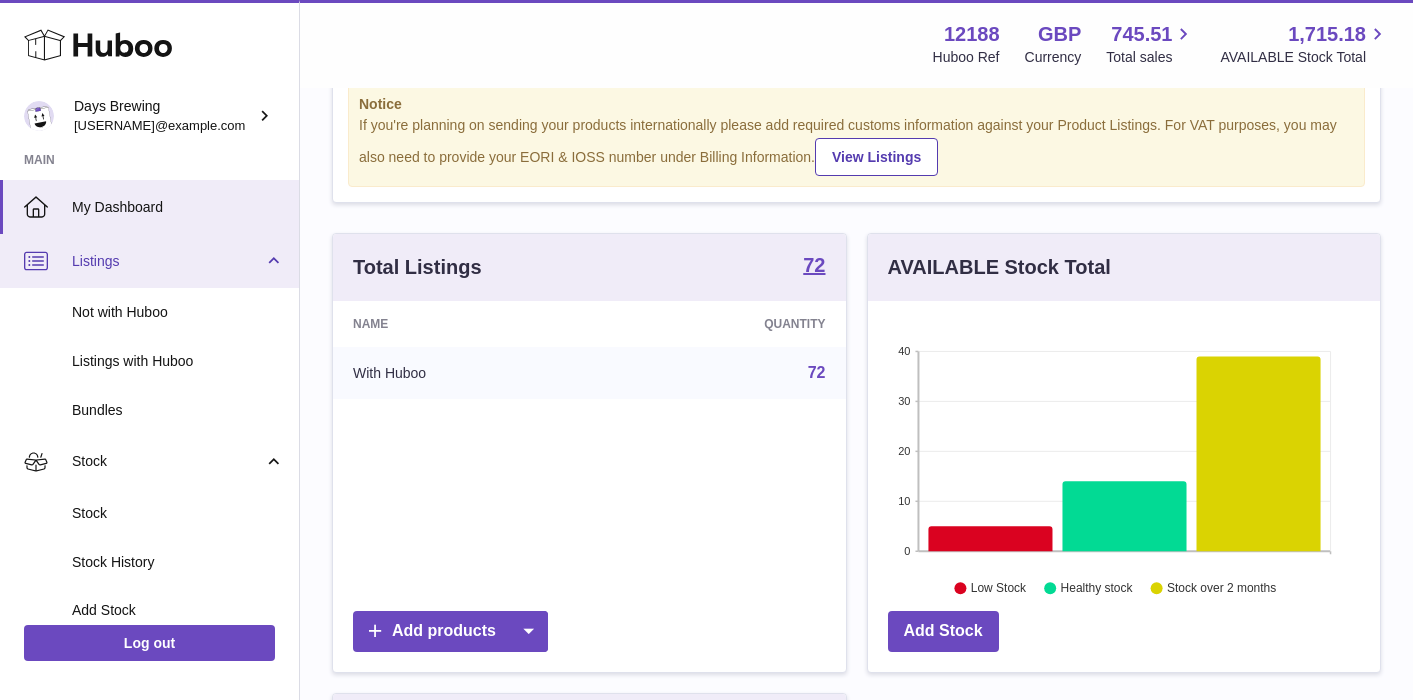 click on "Listings" at bounding box center [149, 261] 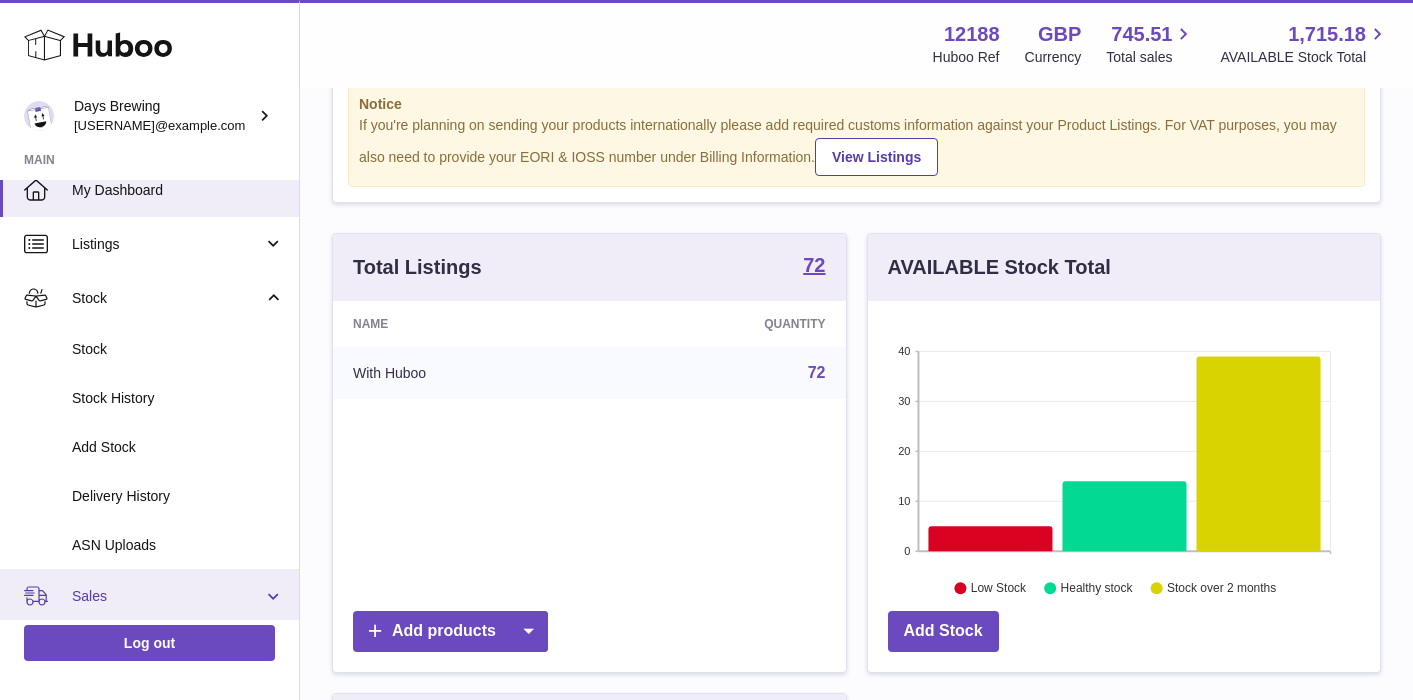 click on "Sales" at bounding box center (167, 596) 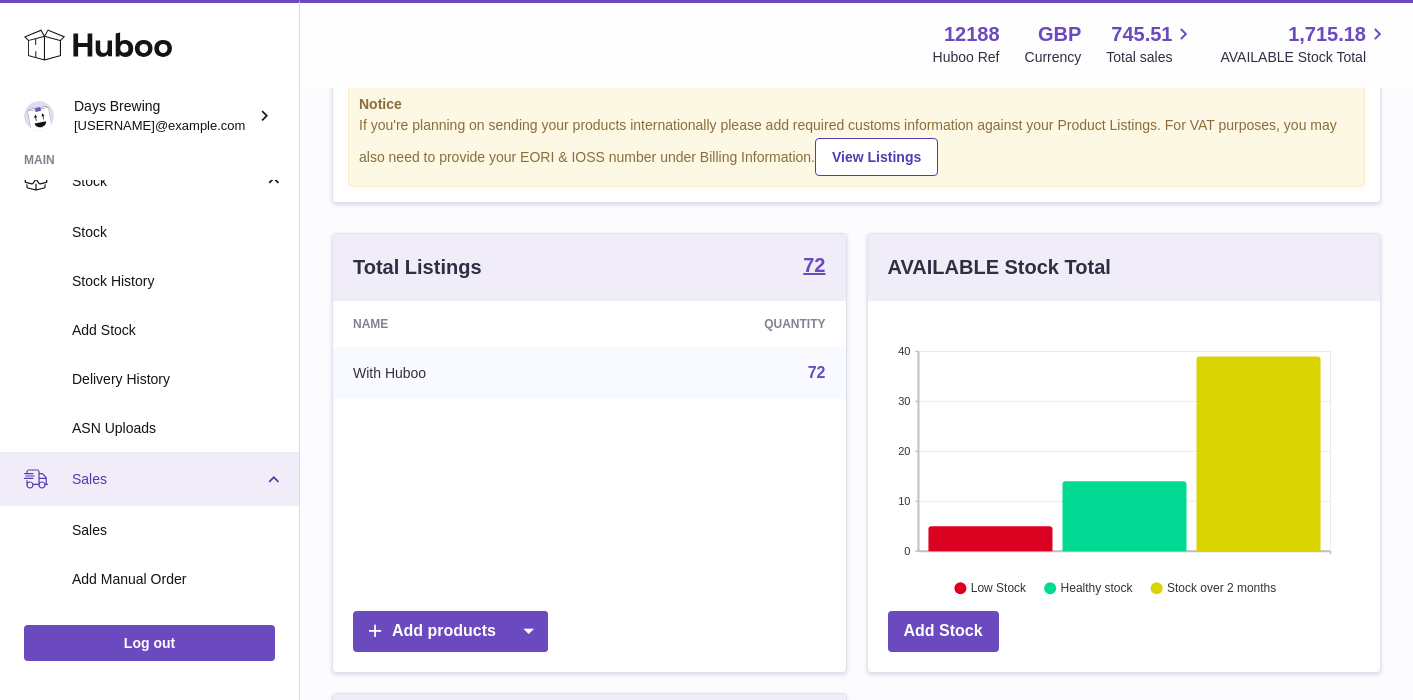 scroll, scrollTop: 205, scrollLeft: 0, axis: vertical 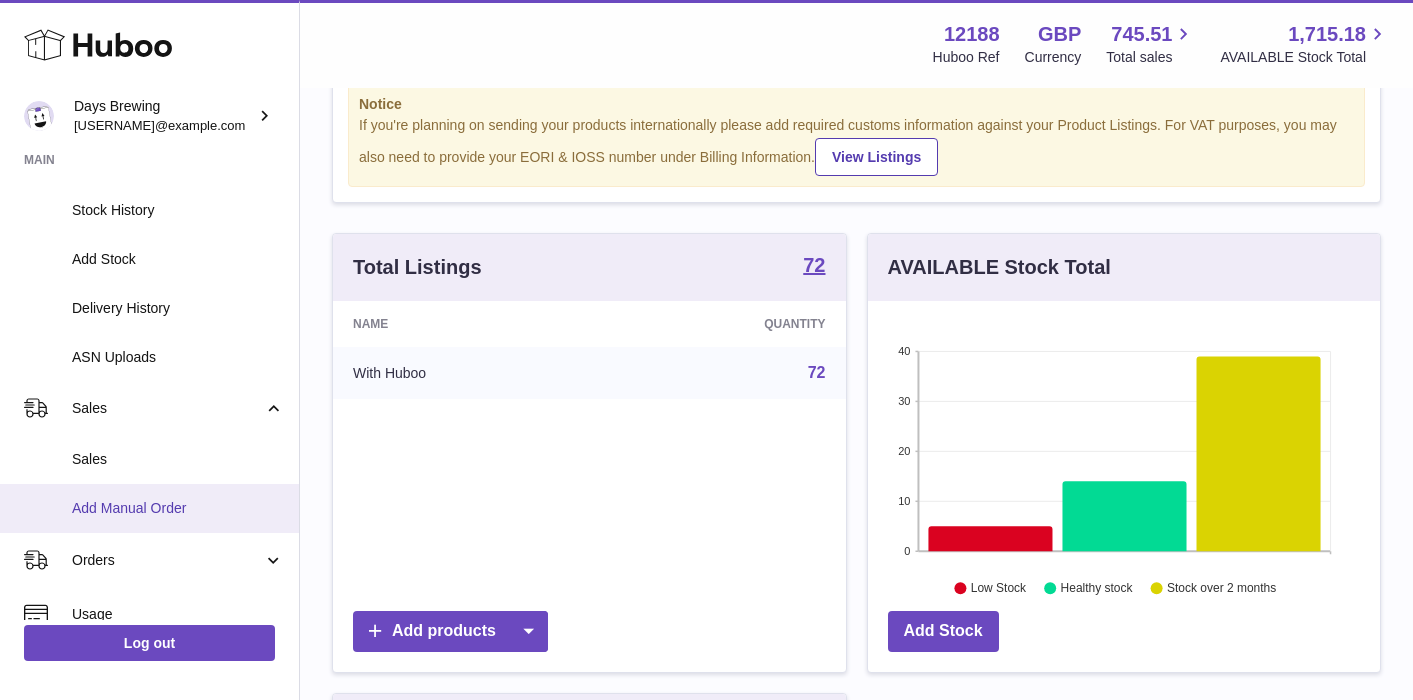 click on "Add Manual Order" at bounding box center (149, 508) 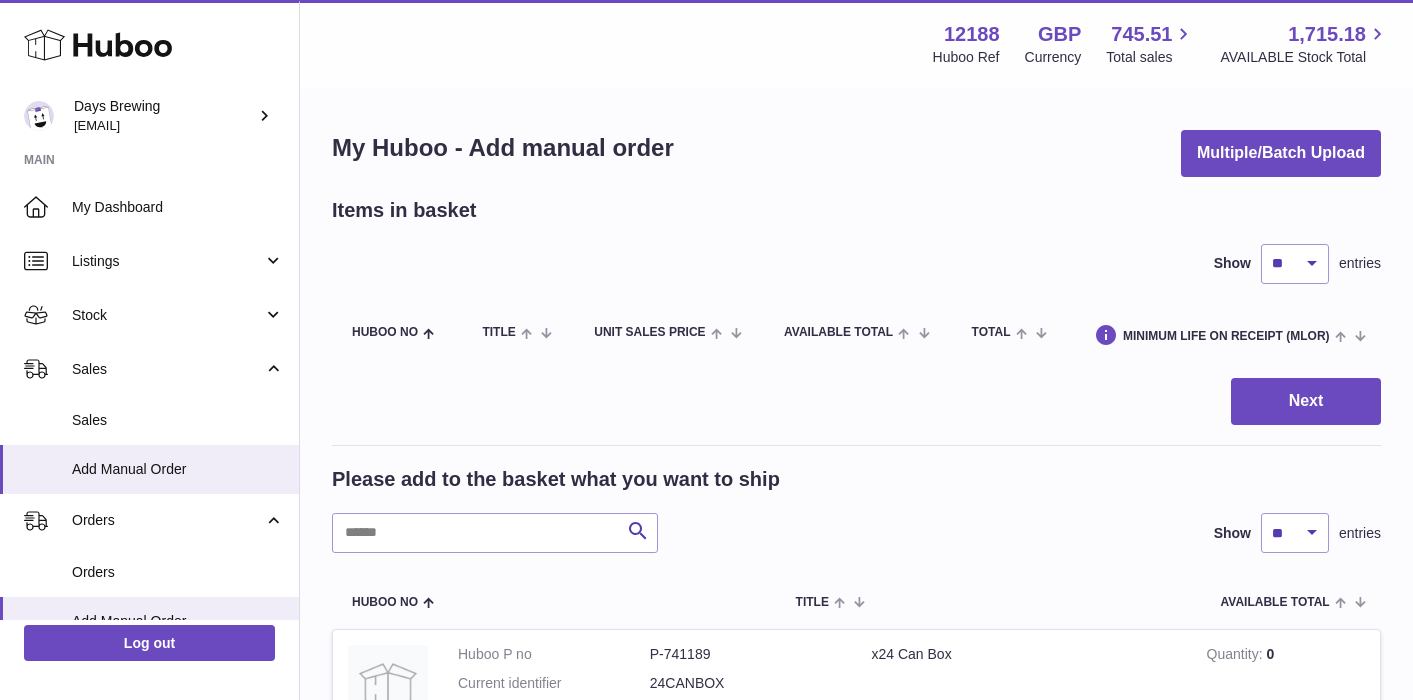 scroll, scrollTop: 45, scrollLeft: 0, axis: vertical 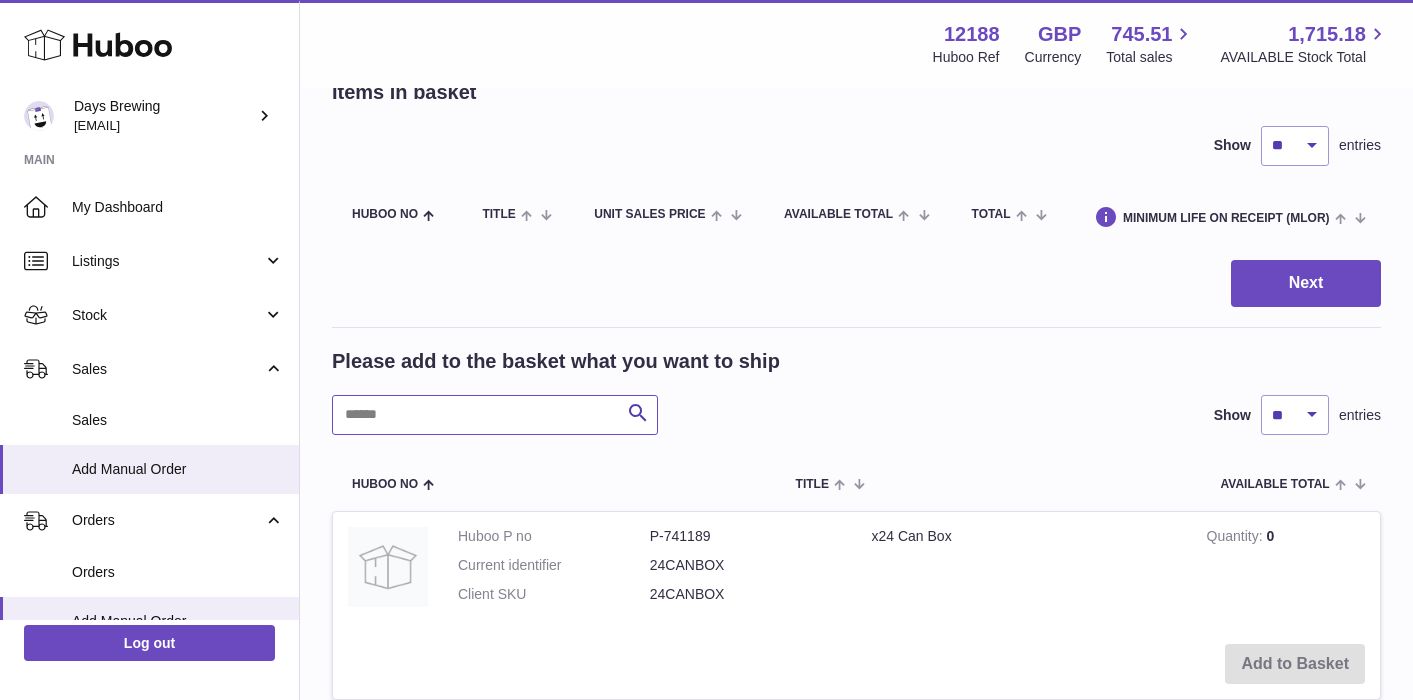 click at bounding box center (495, 415) 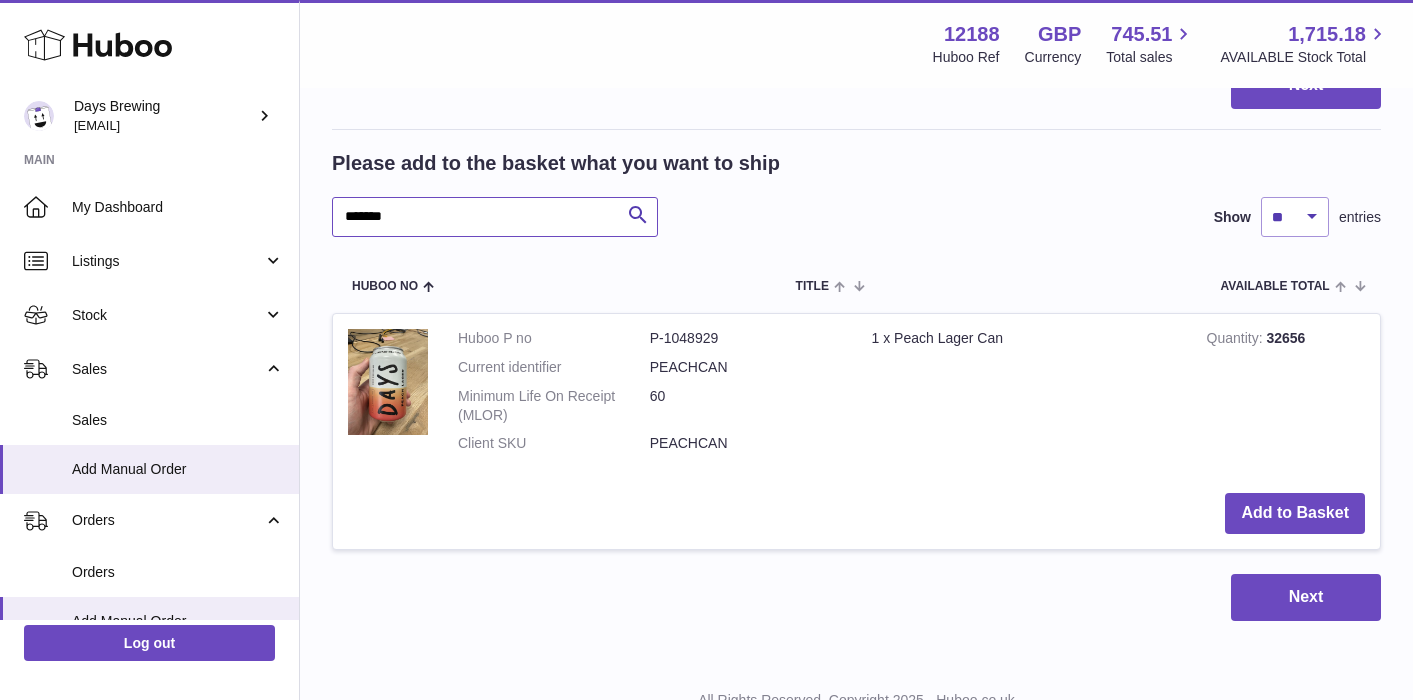 scroll, scrollTop: 341, scrollLeft: 0, axis: vertical 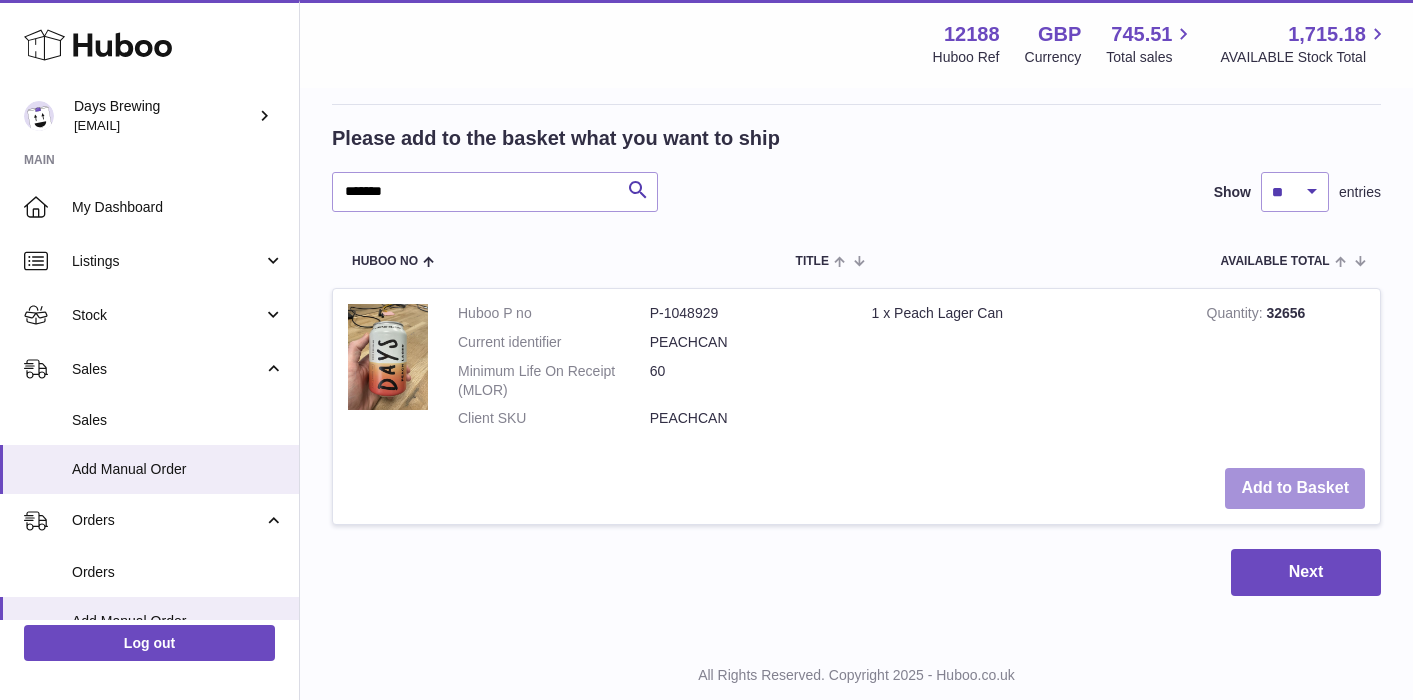 click on "Add to Basket" at bounding box center [1295, 488] 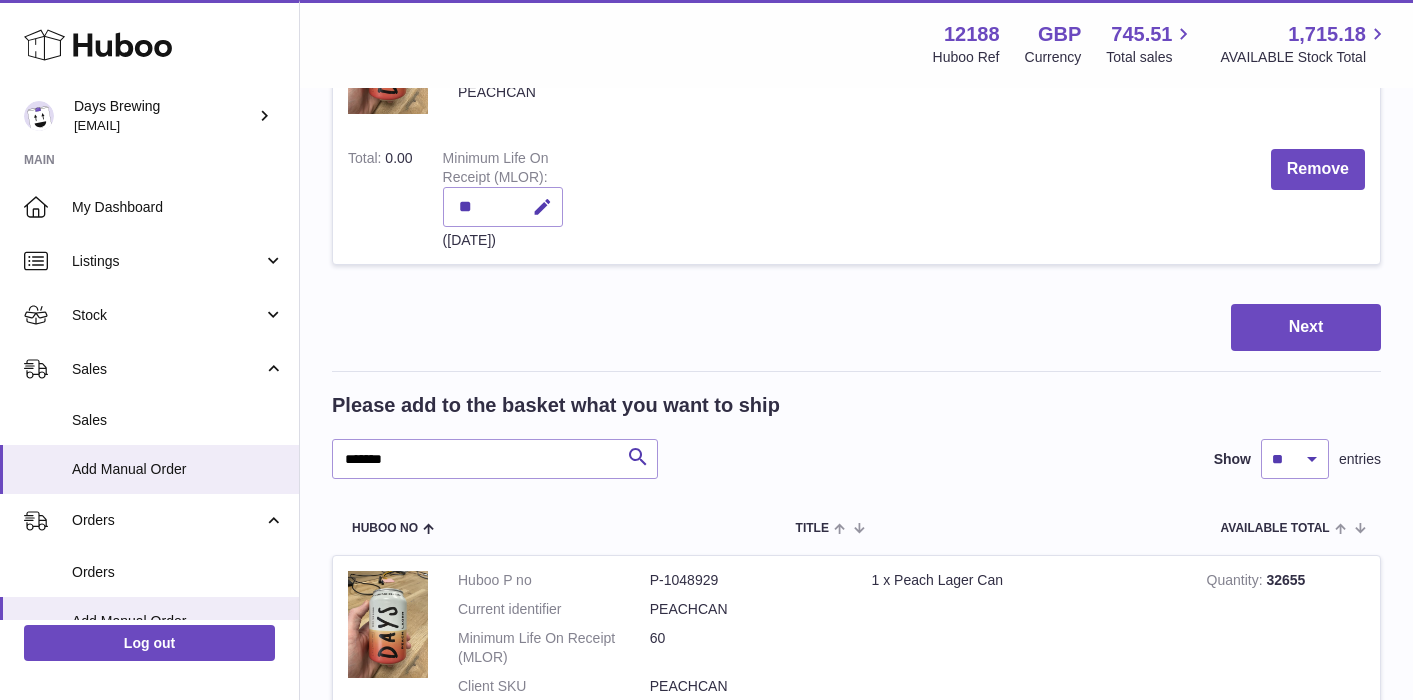 scroll, scrollTop: 377, scrollLeft: 0, axis: vertical 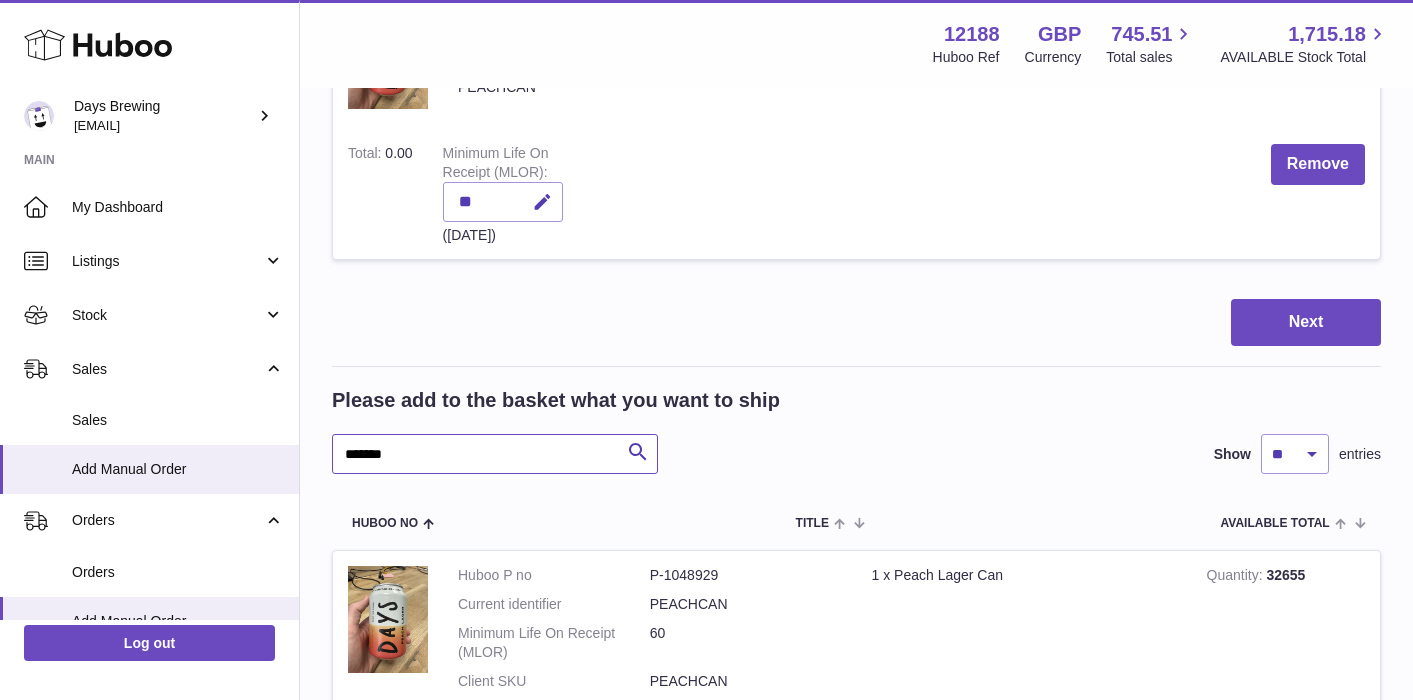 drag, startPoint x: 478, startPoint y: 452, endPoint x: 313, endPoint y: 452, distance: 165 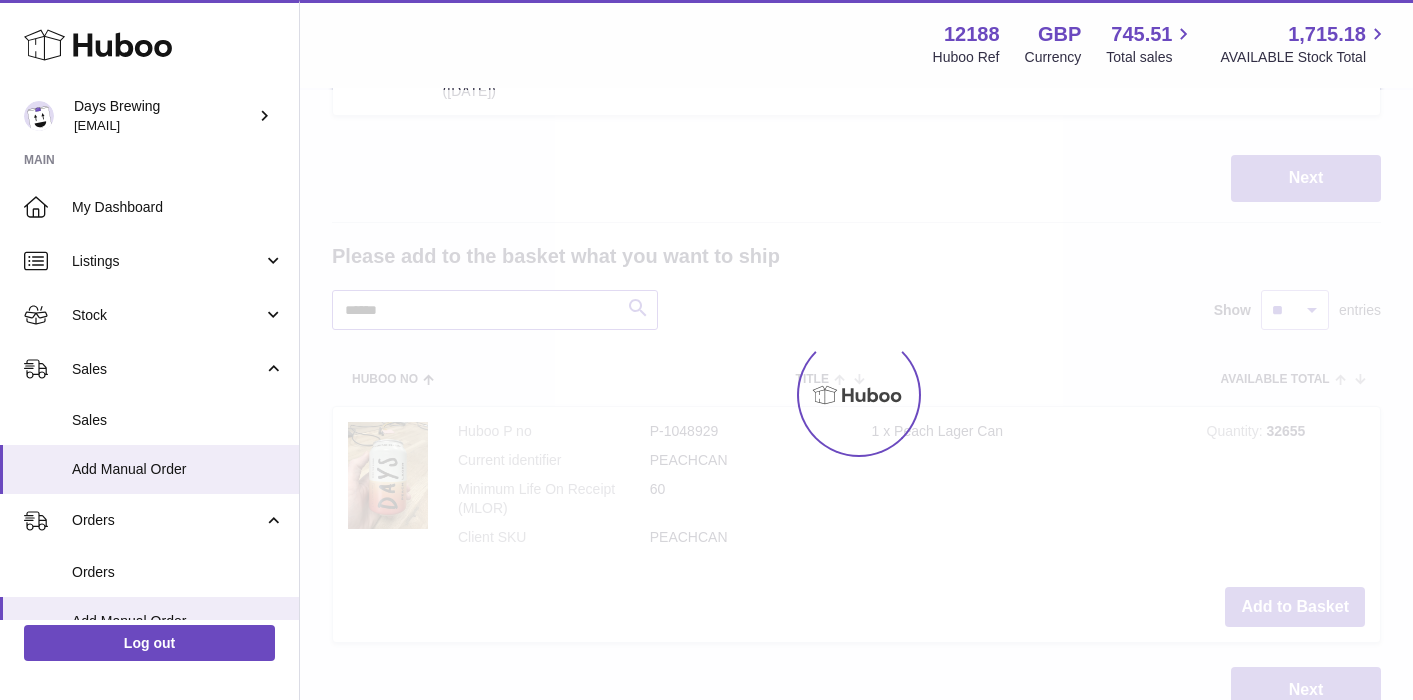scroll, scrollTop: 551, scrollLeft: 0, axis: vertical 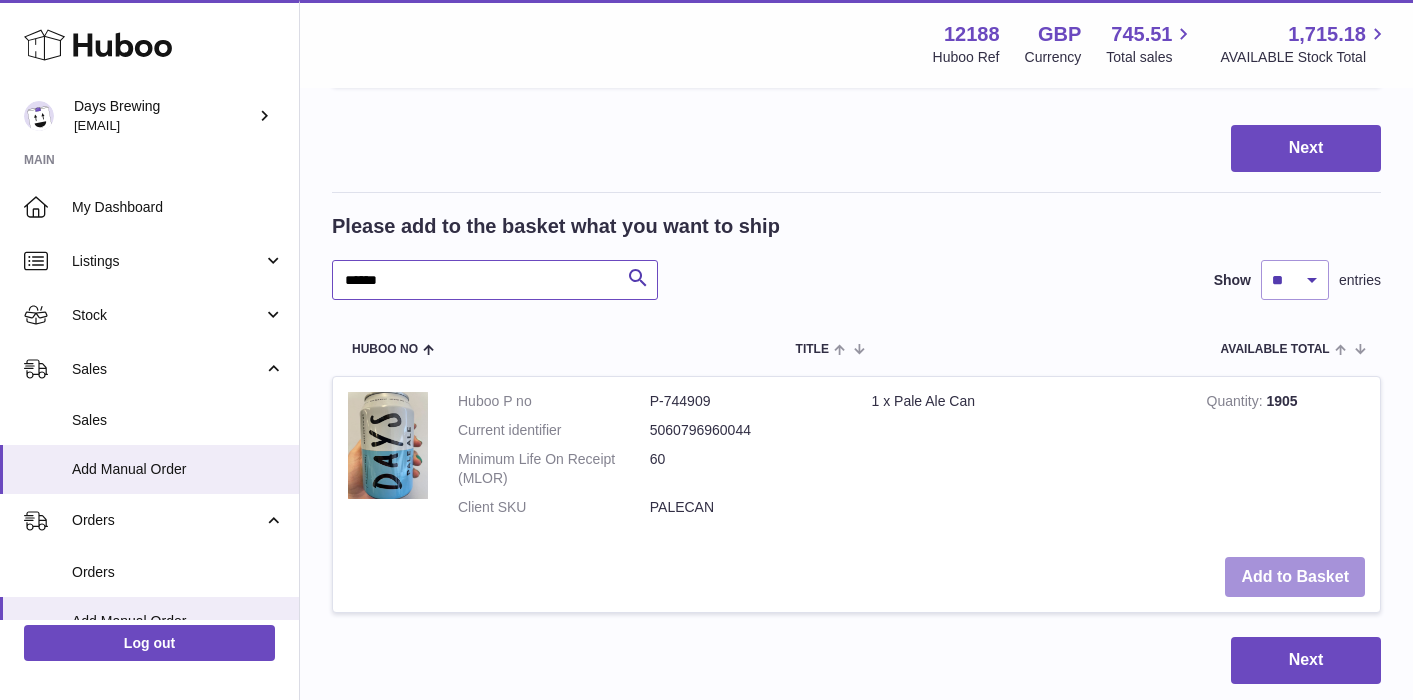 type on "******" 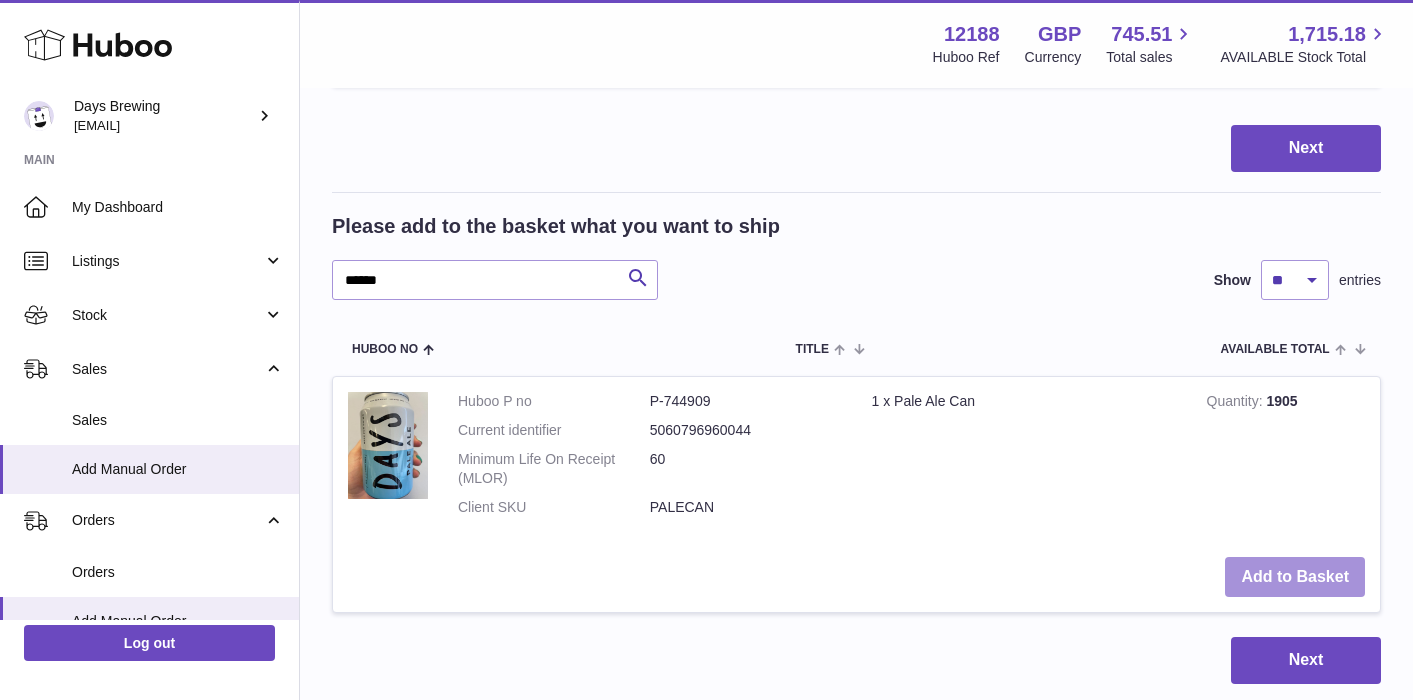 click on "Add to Basket" at bounding box center [1295, 577] 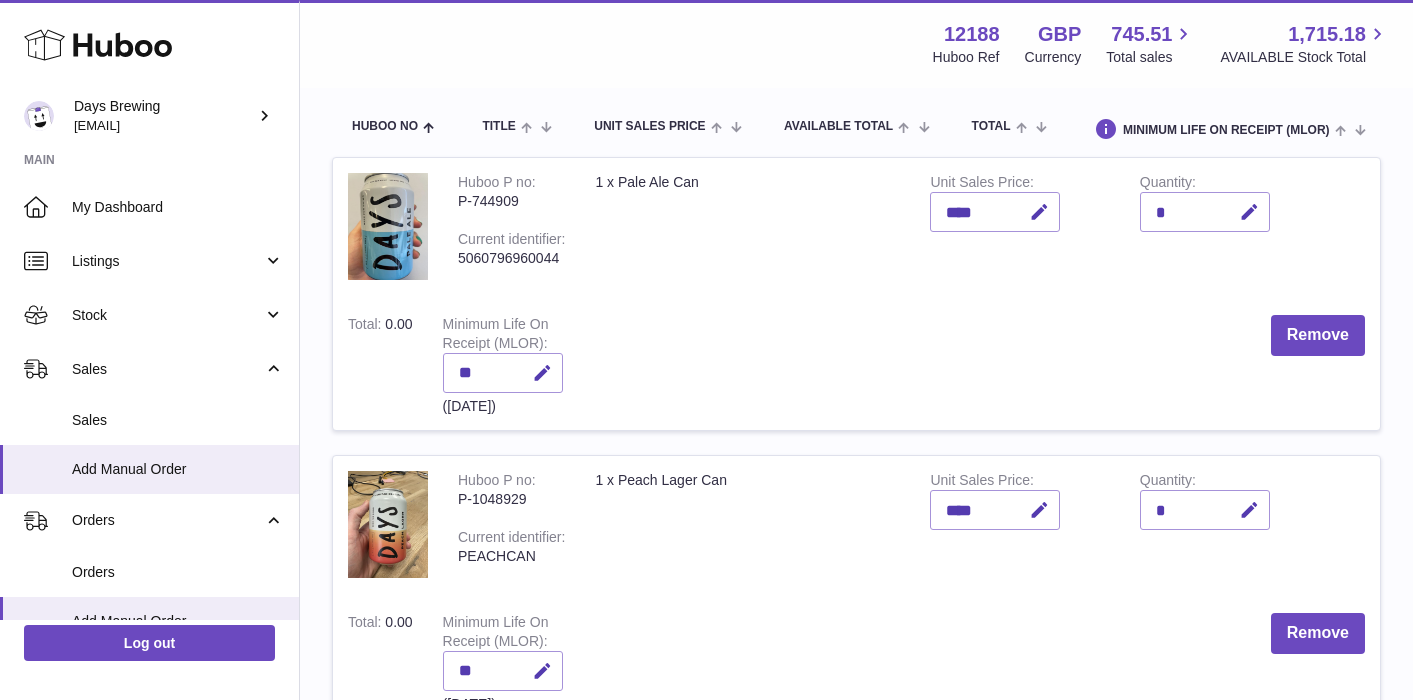 scroll, scrollTop: 211, scrollLeft: 0, axis: vertical 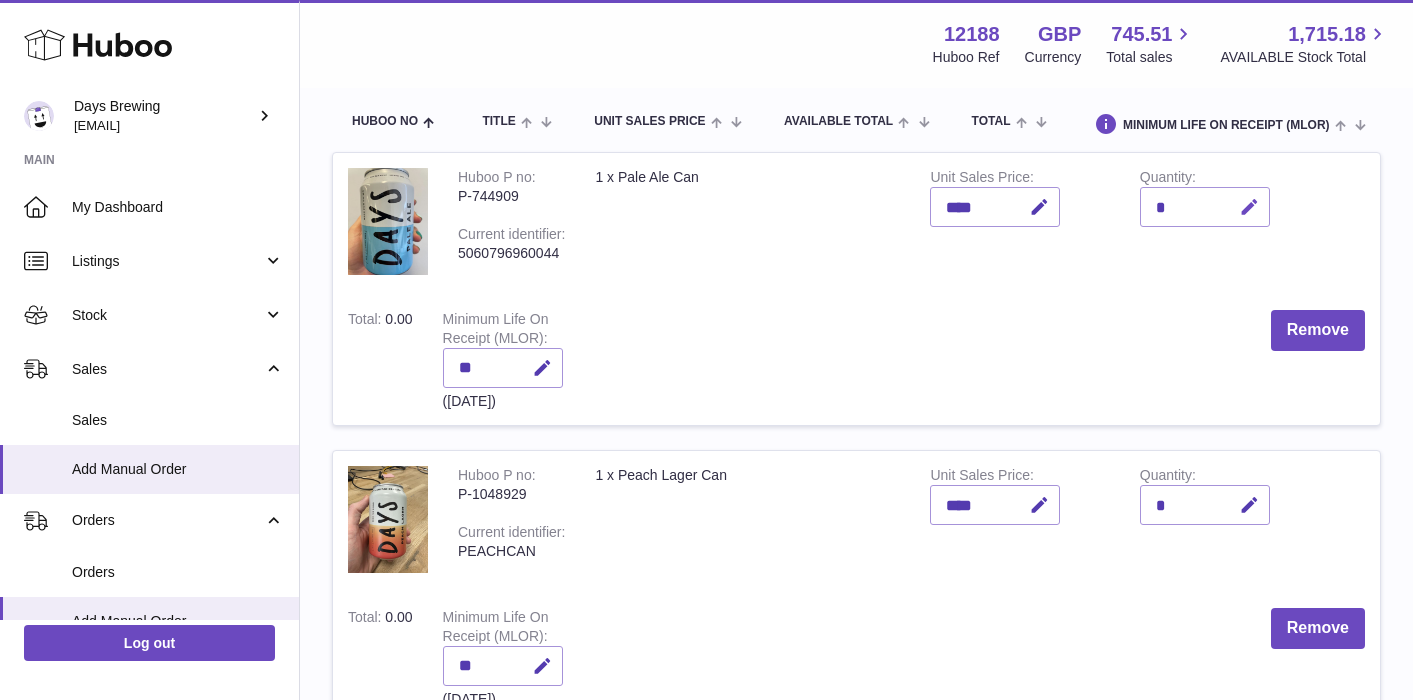 click at bounding box center (1249, 207) 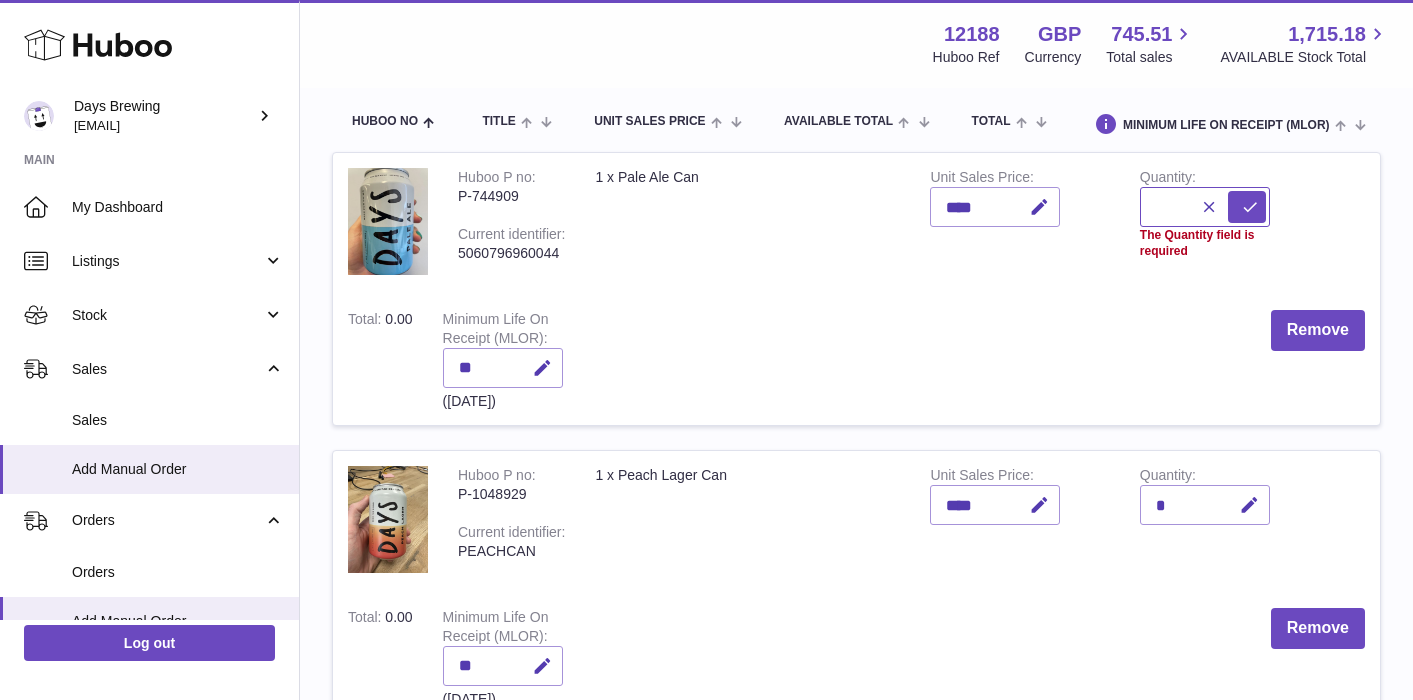 type on "*" 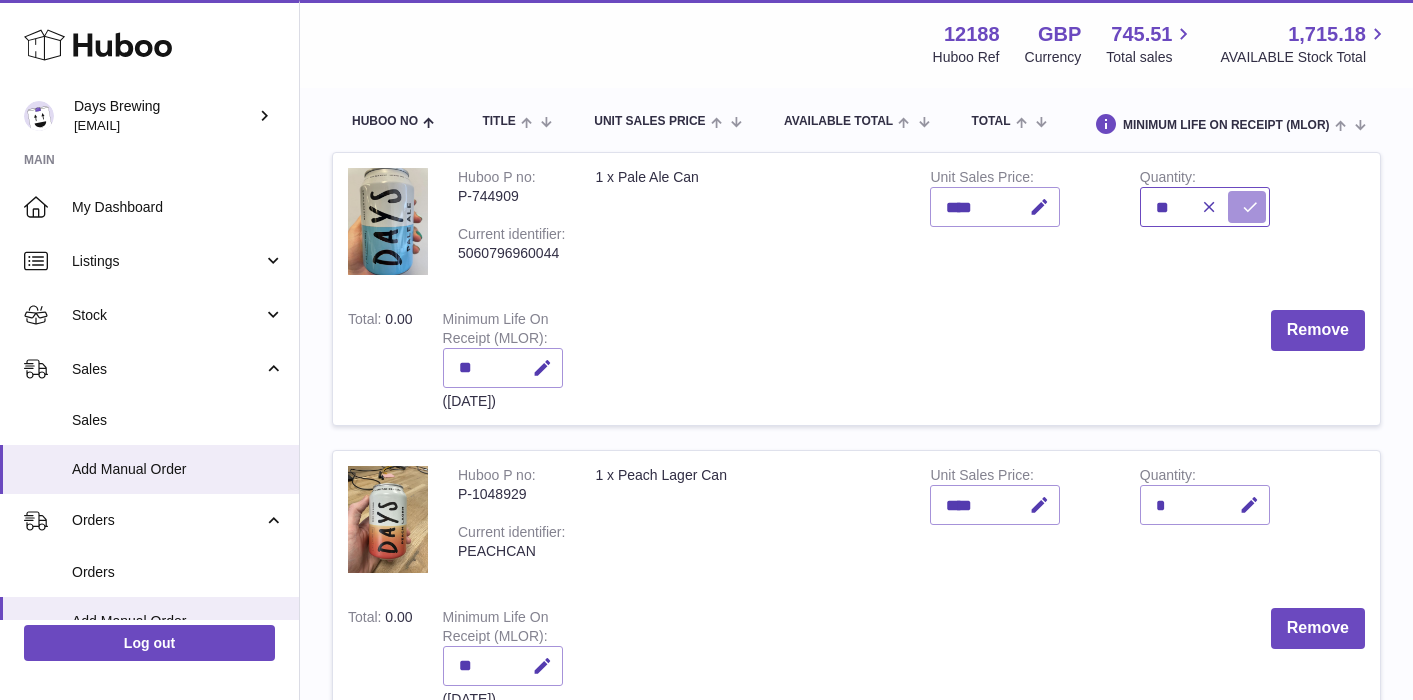 type on "**" 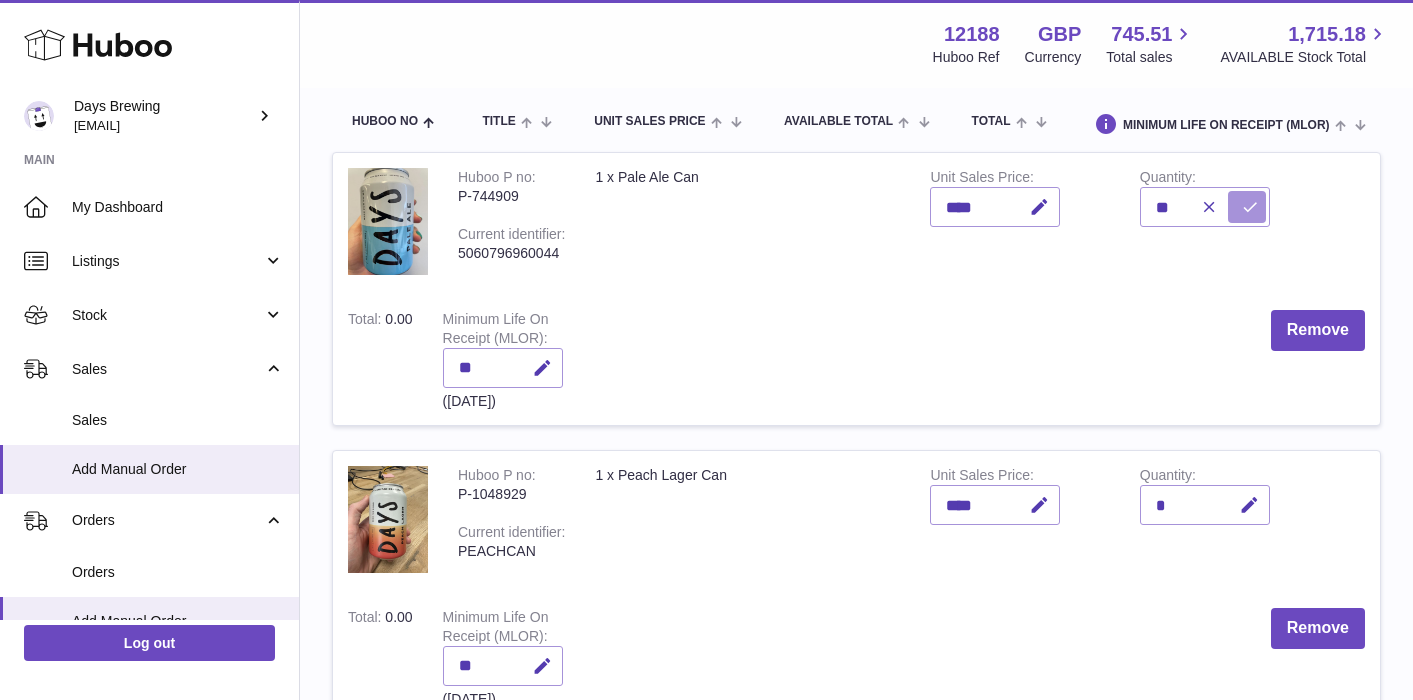 click at bounding box center (1250, 207) 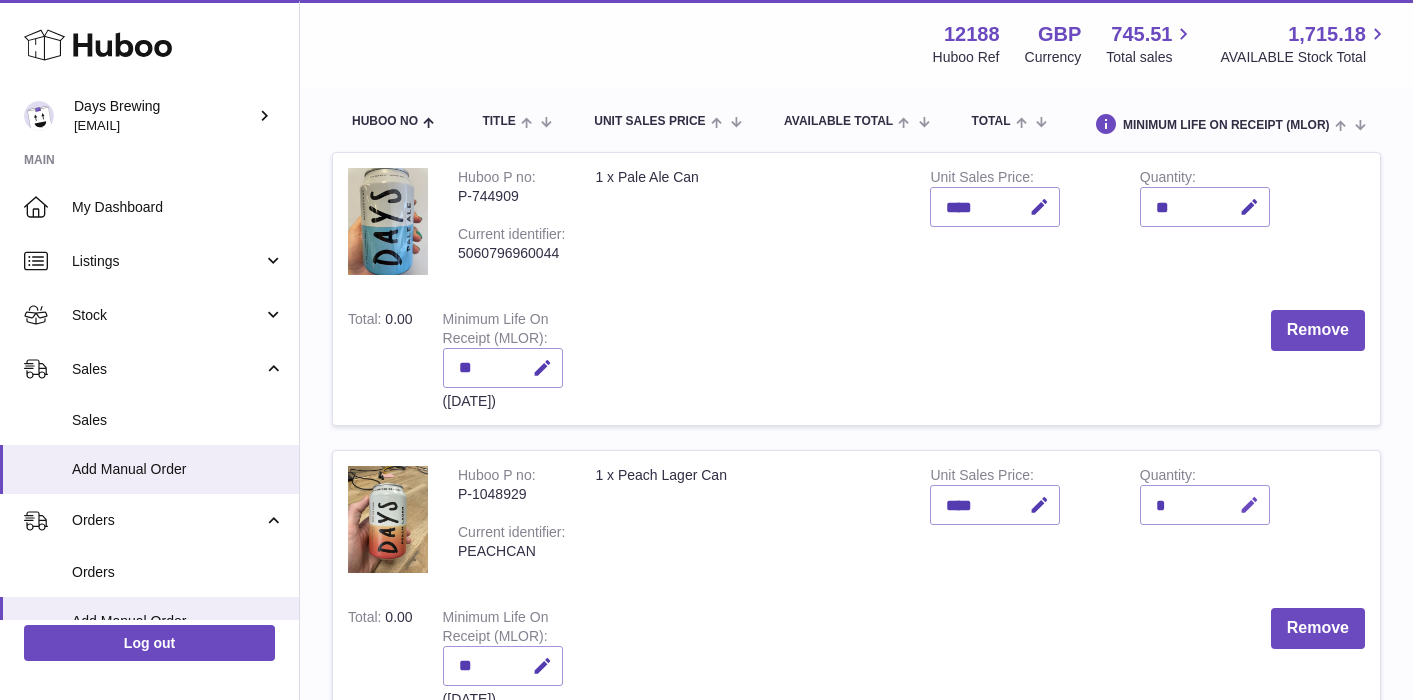 click at bounding box center [1249, 505] 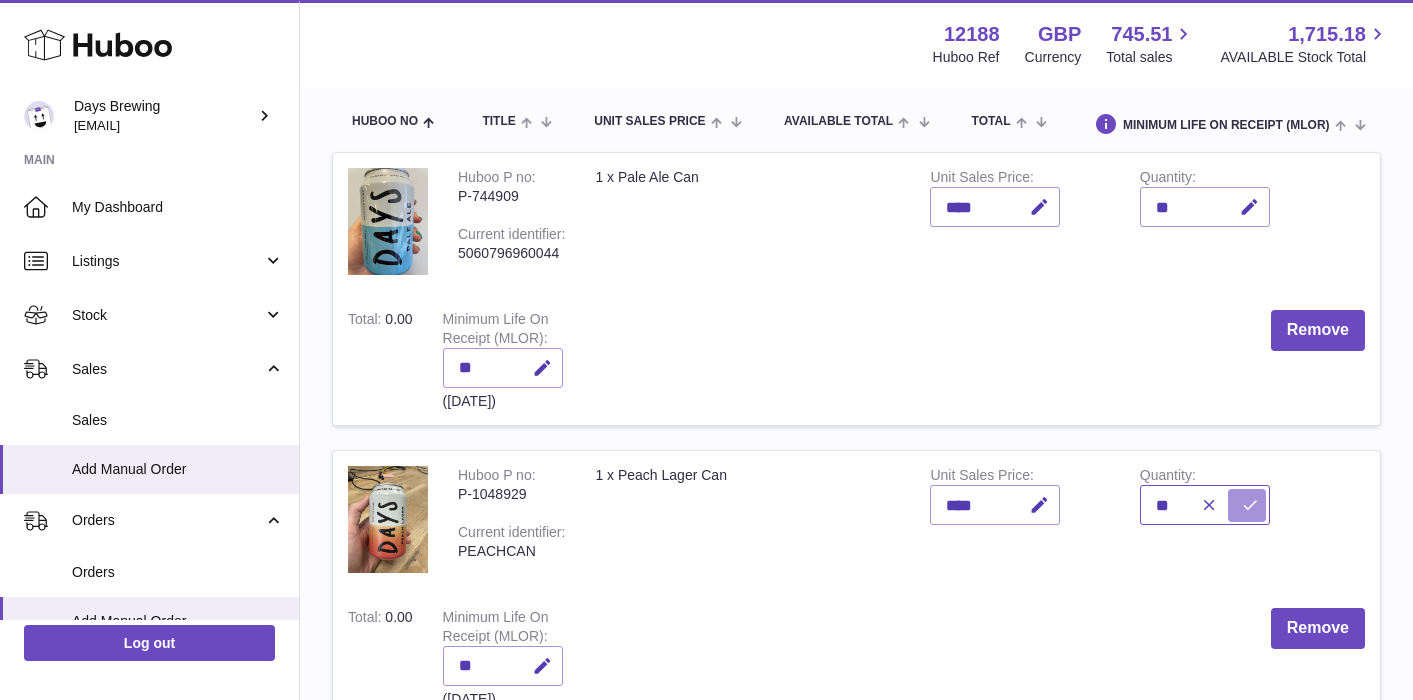 type on "**" 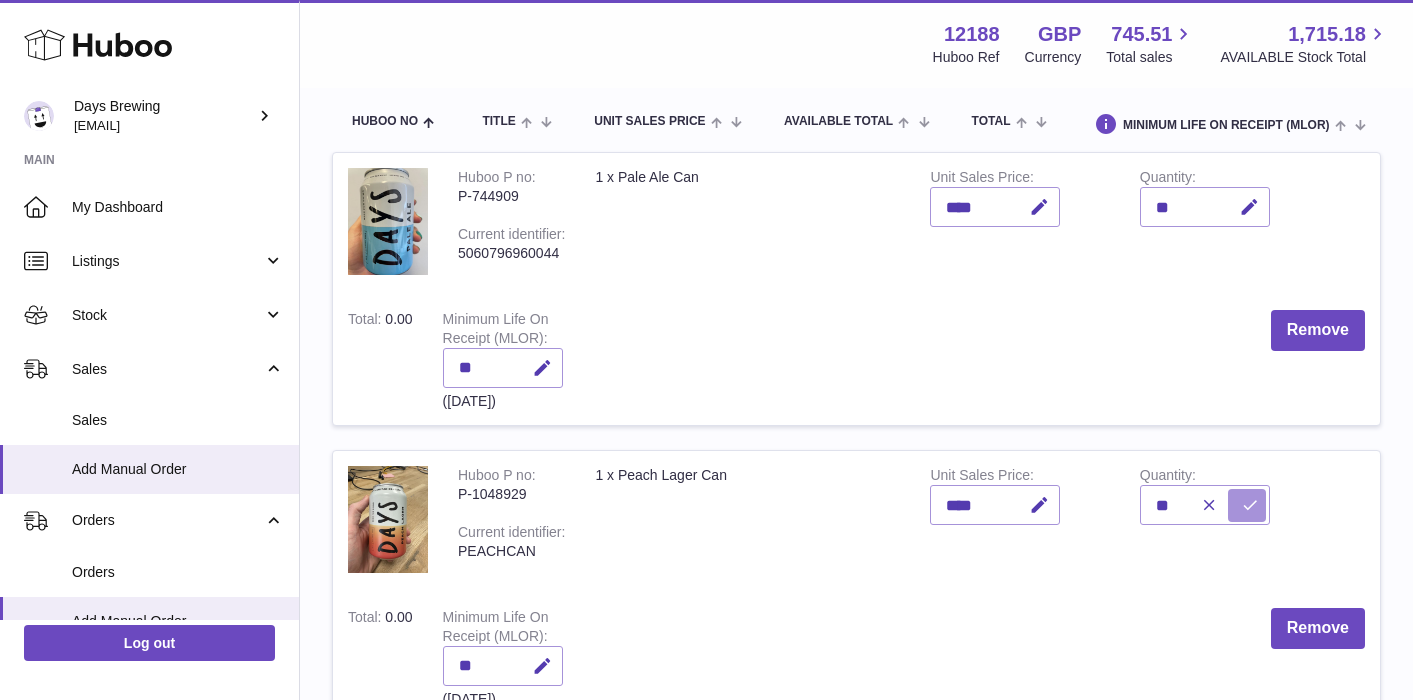 click at bounding box center [1250, 505] 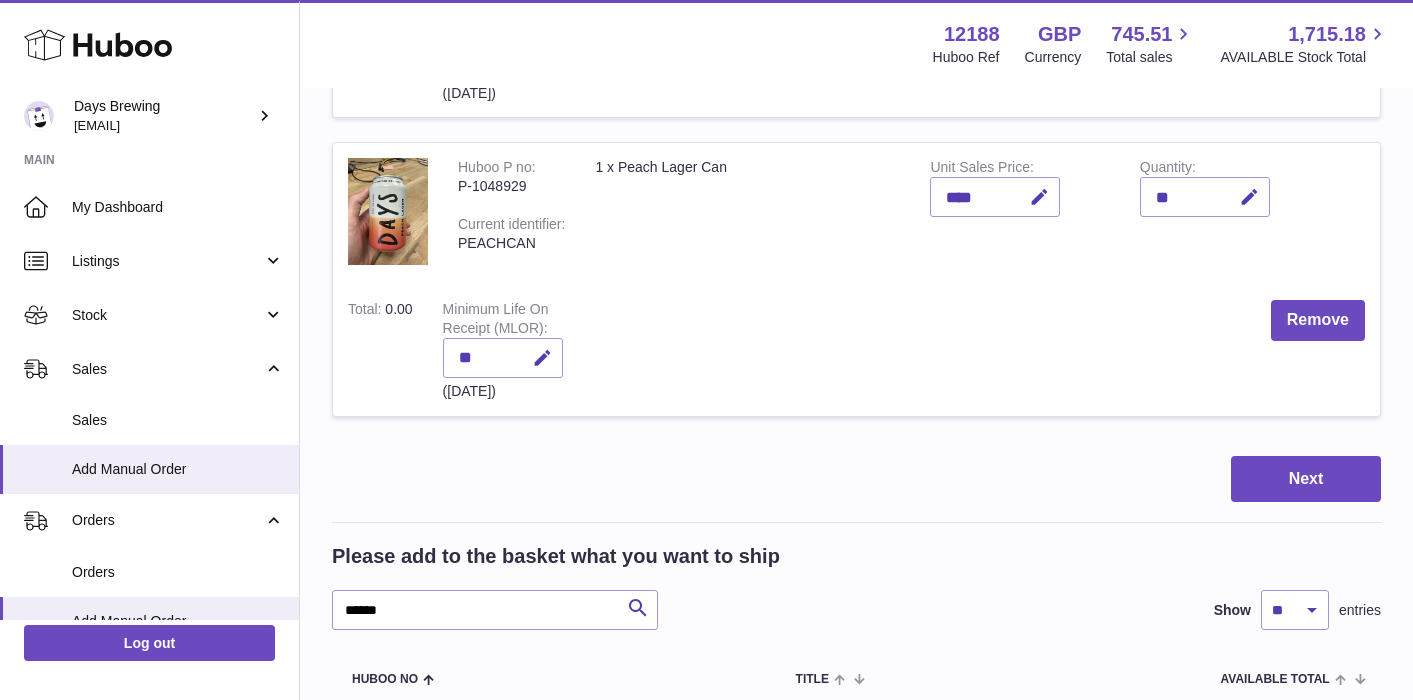 scroll, scrollTop: 523, scrollLeft: 0, axis: vertical 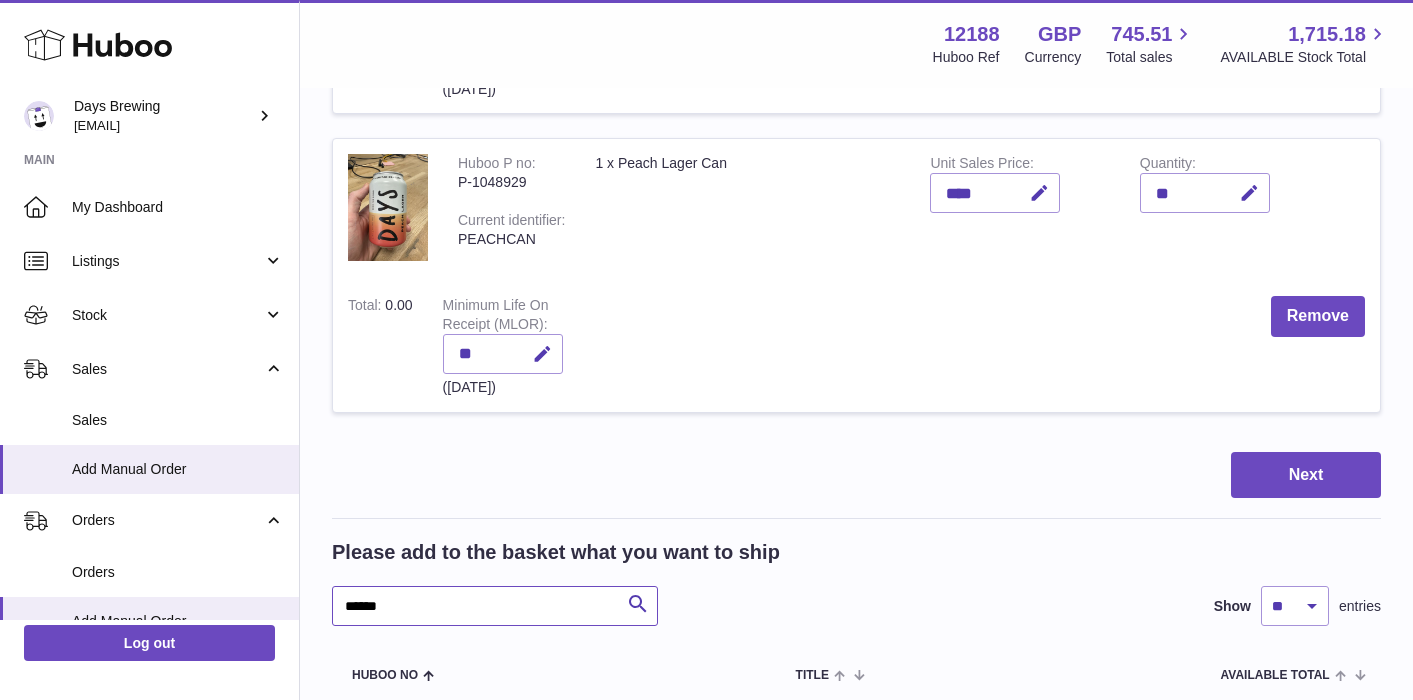 click on "******" at bounding box center [495, 606] 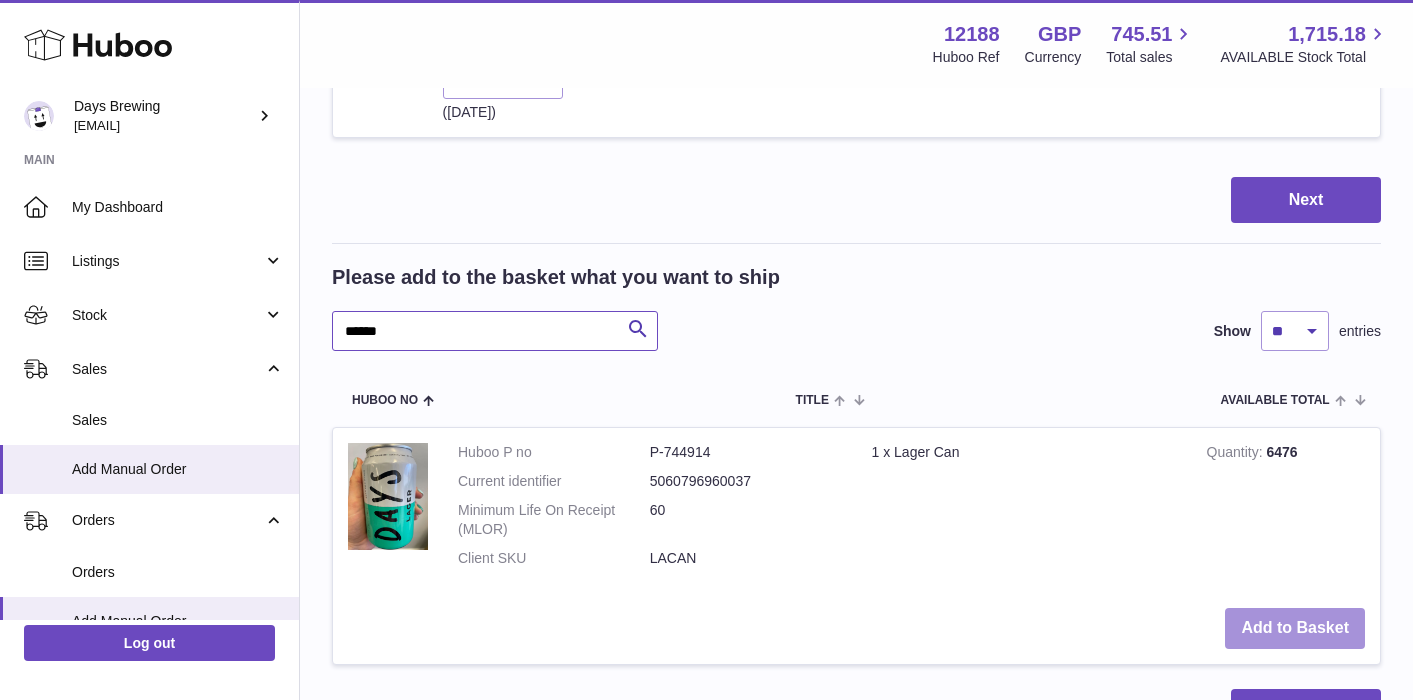 scroll, scrollTop: 799, scrollLeft: 0, axis: vertical 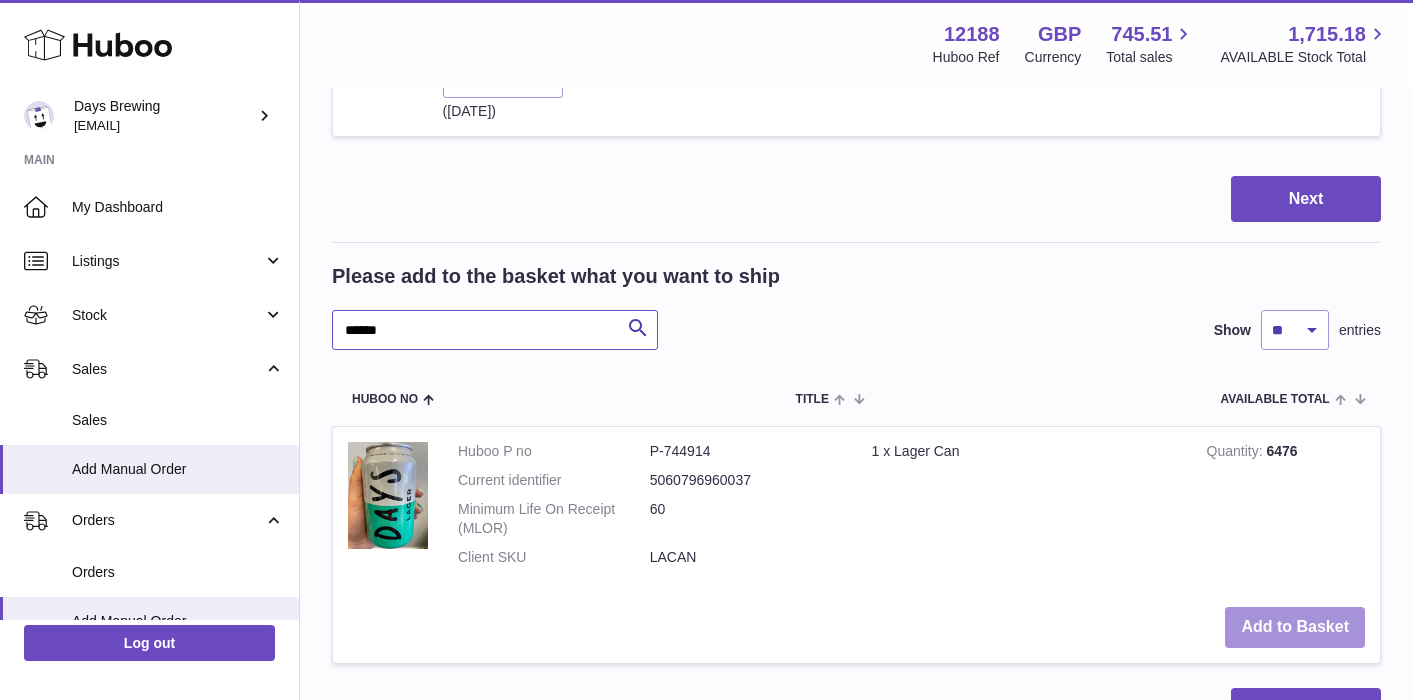 type on "******" 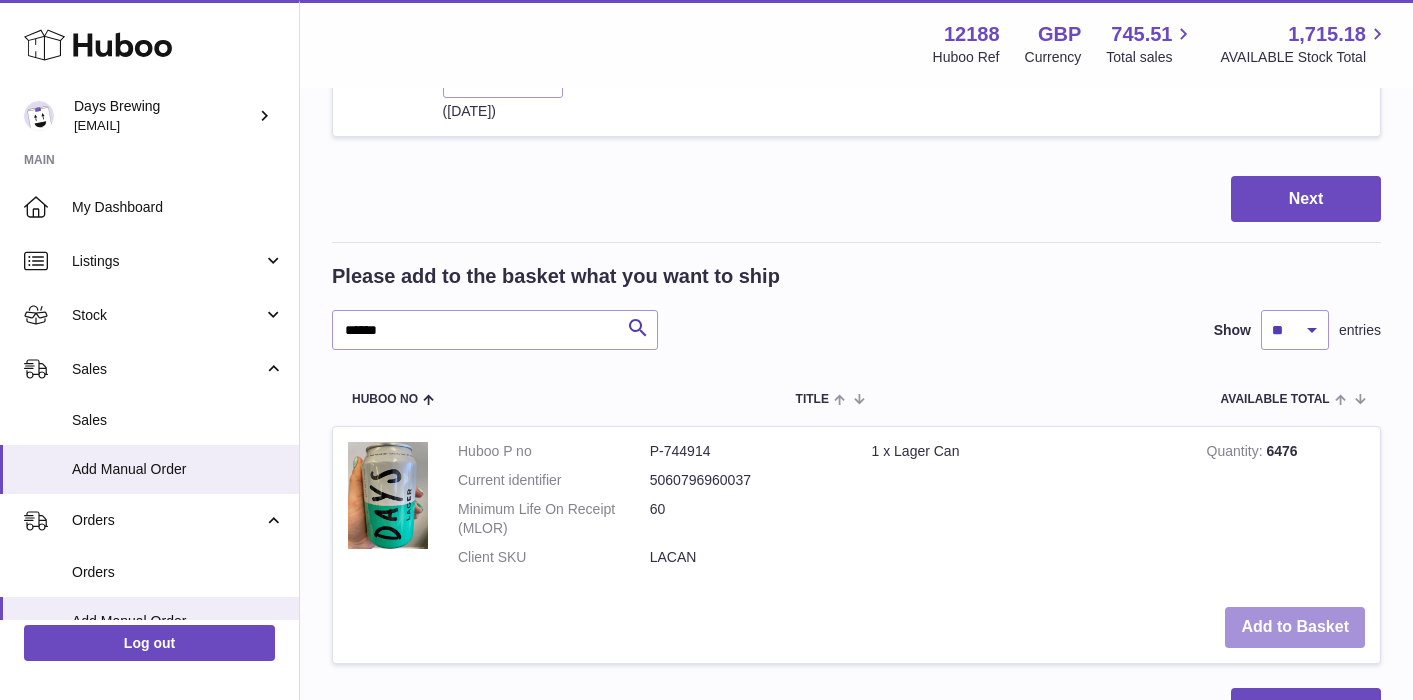 click on "Add to Basket" at bounding box center [1295, 627] 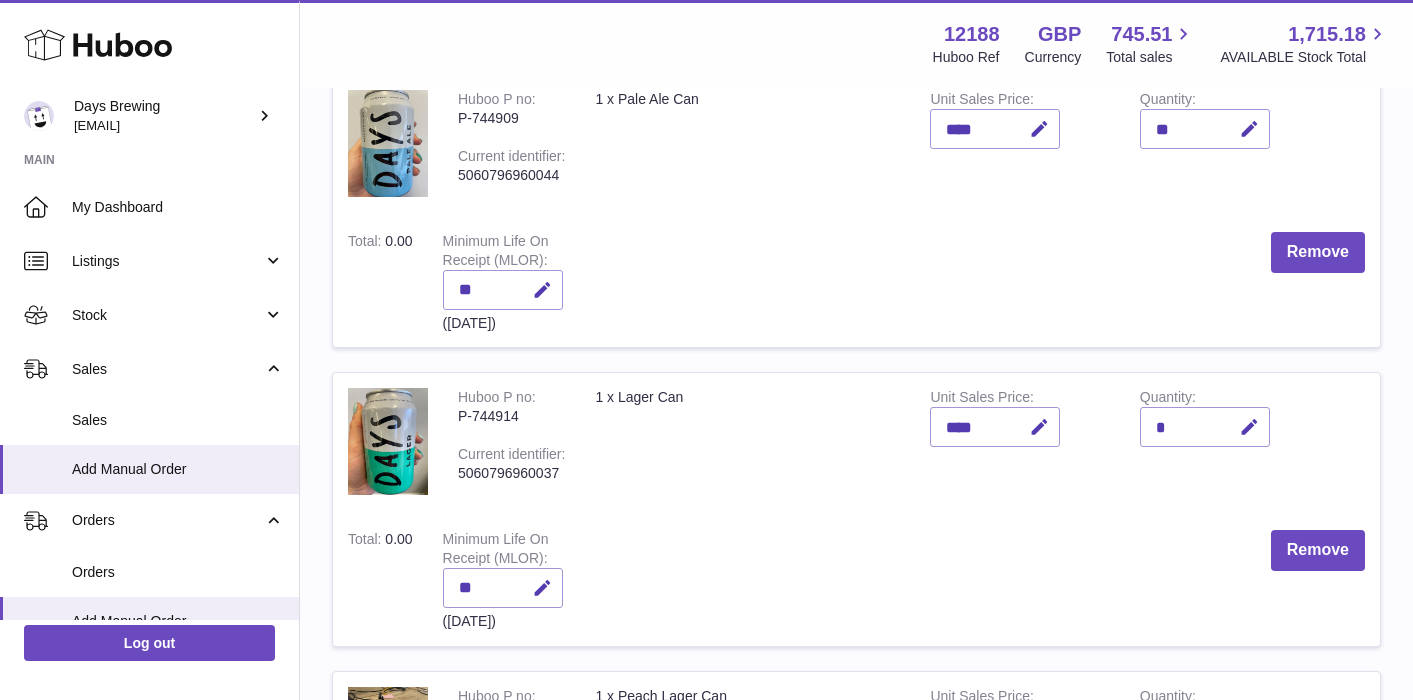 scroll, scrollTop: 284, scrollLeft: 0, axis: vertical 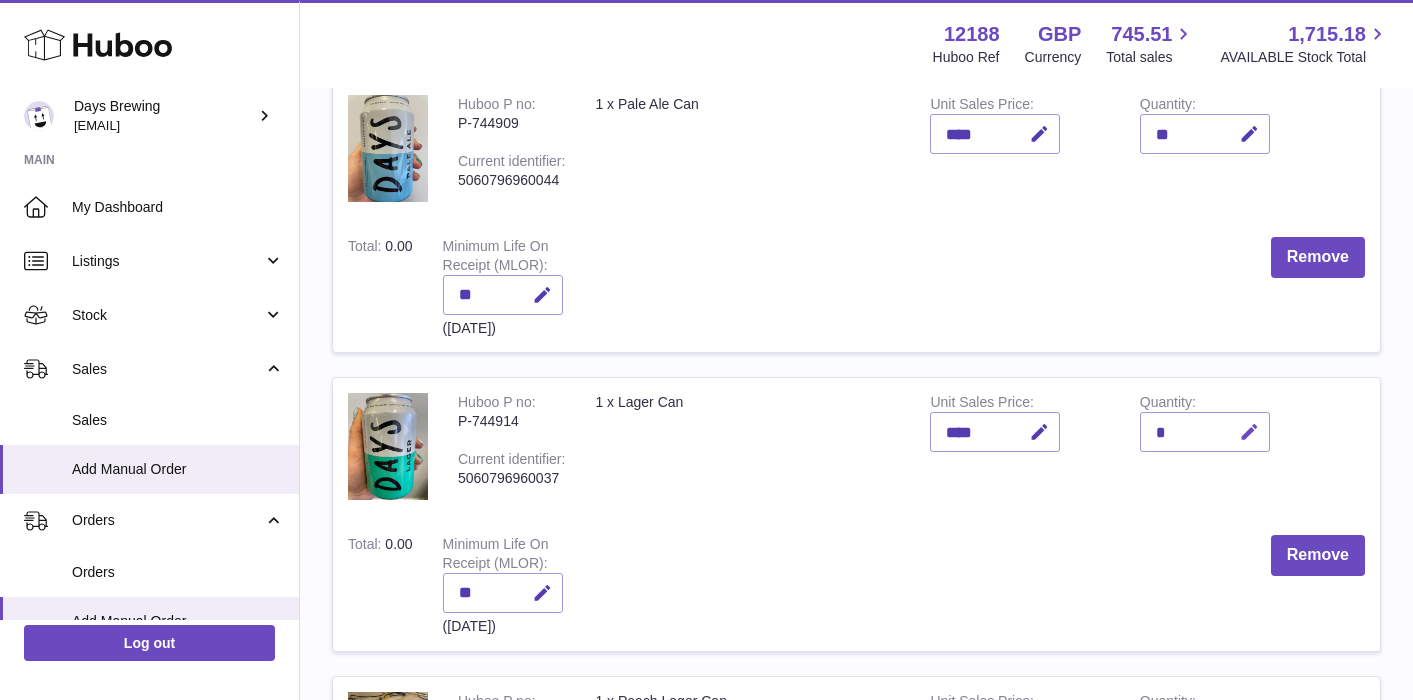 click at bounding box center [1249, 432] 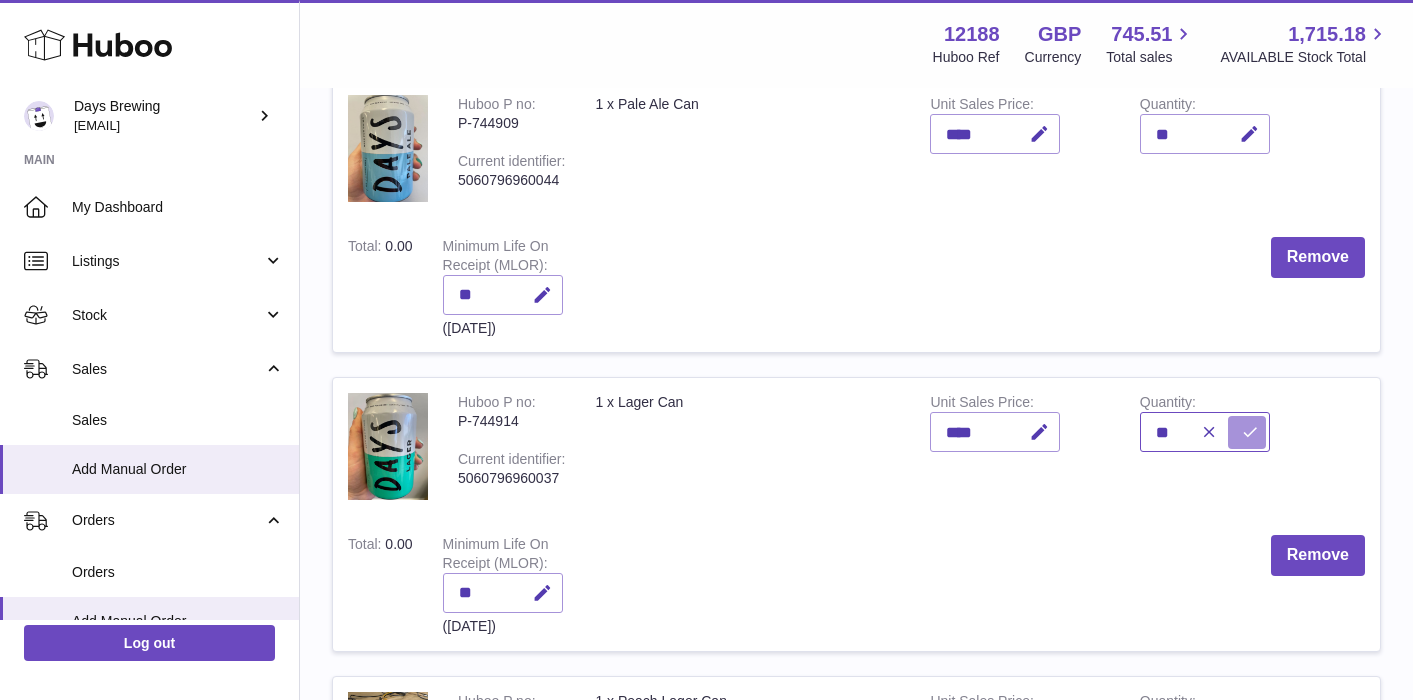 type on "**" 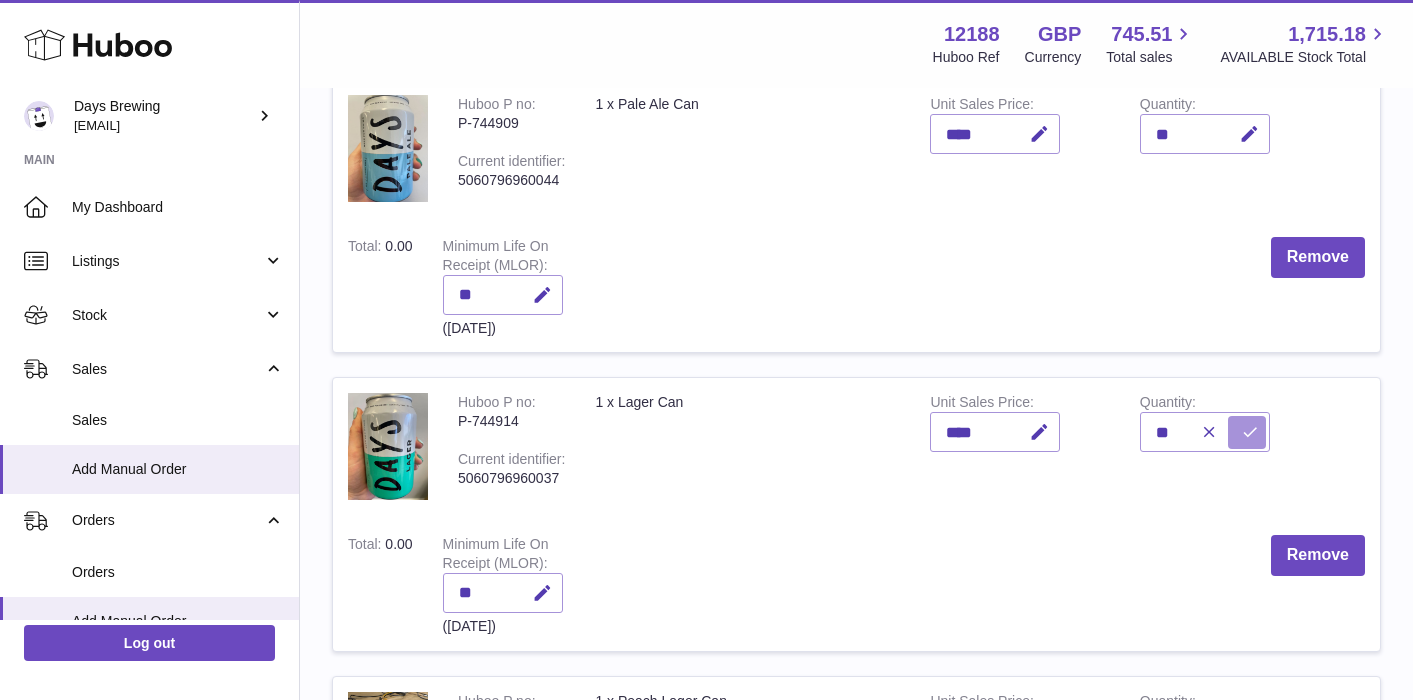 click at bounding box center (1247, 432) 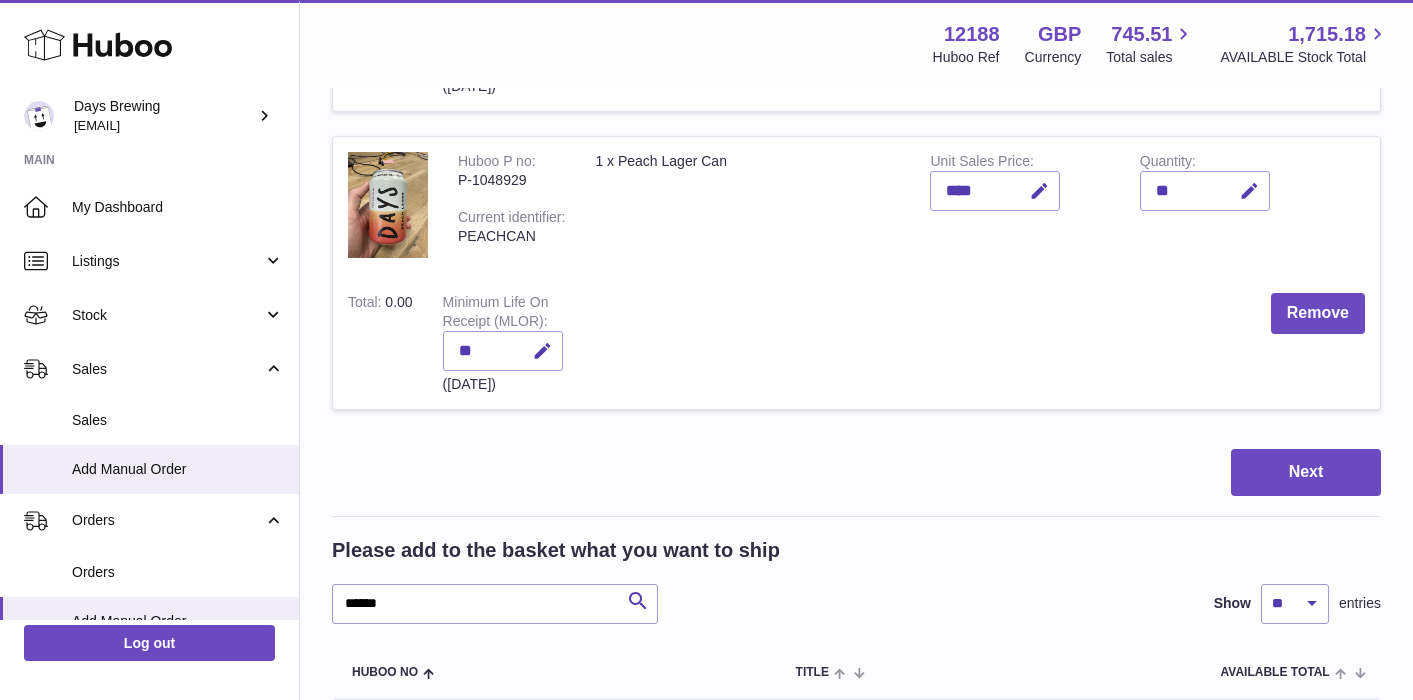 scroll, scrollTop: 883, scrollLeft: 0, axis: vertical 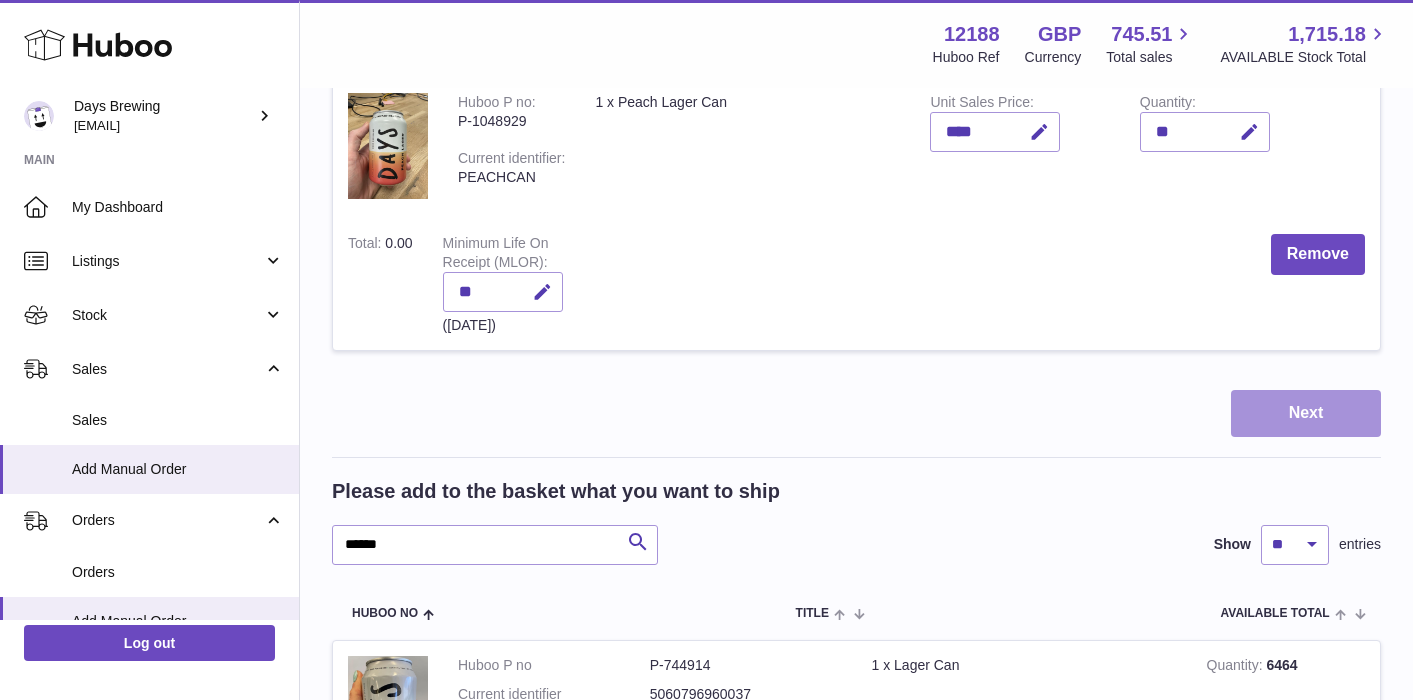 click on "Next" at bounding box center [1306, 413] 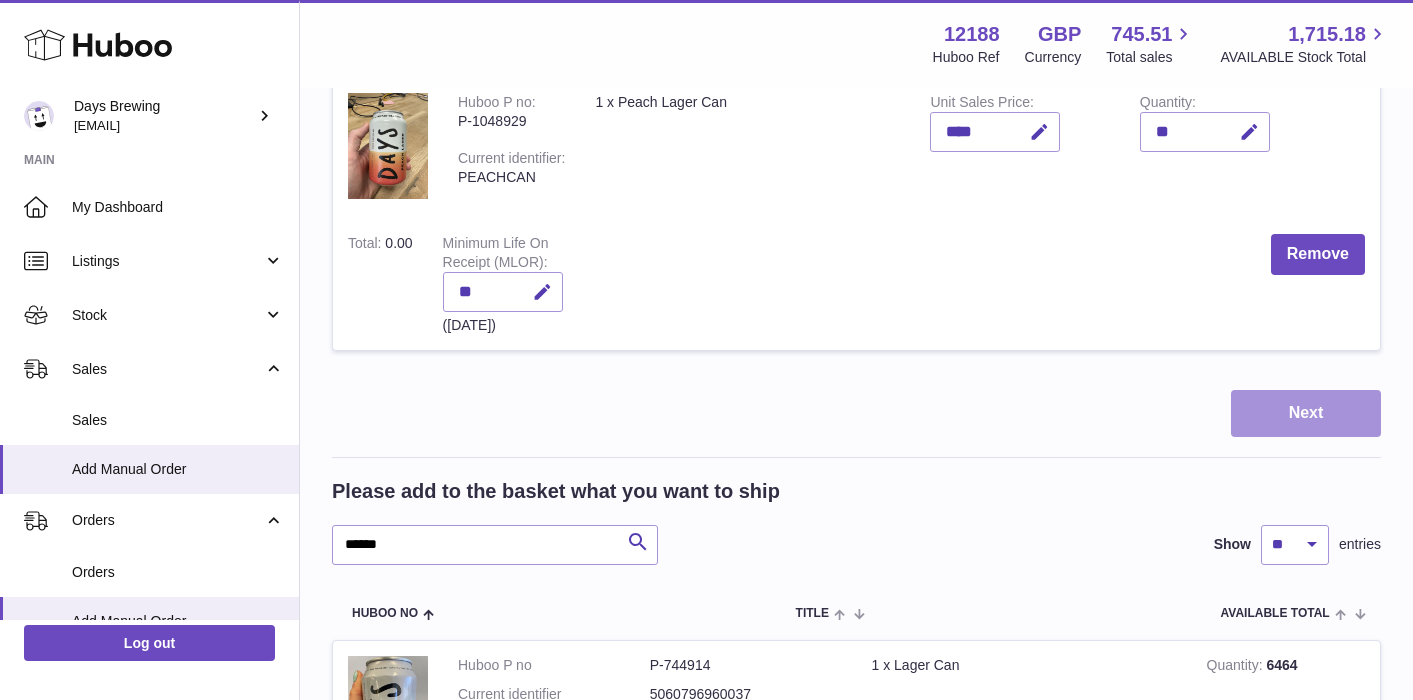 scroll, scrollTop: 0, scrollLeft: 0, axis: both 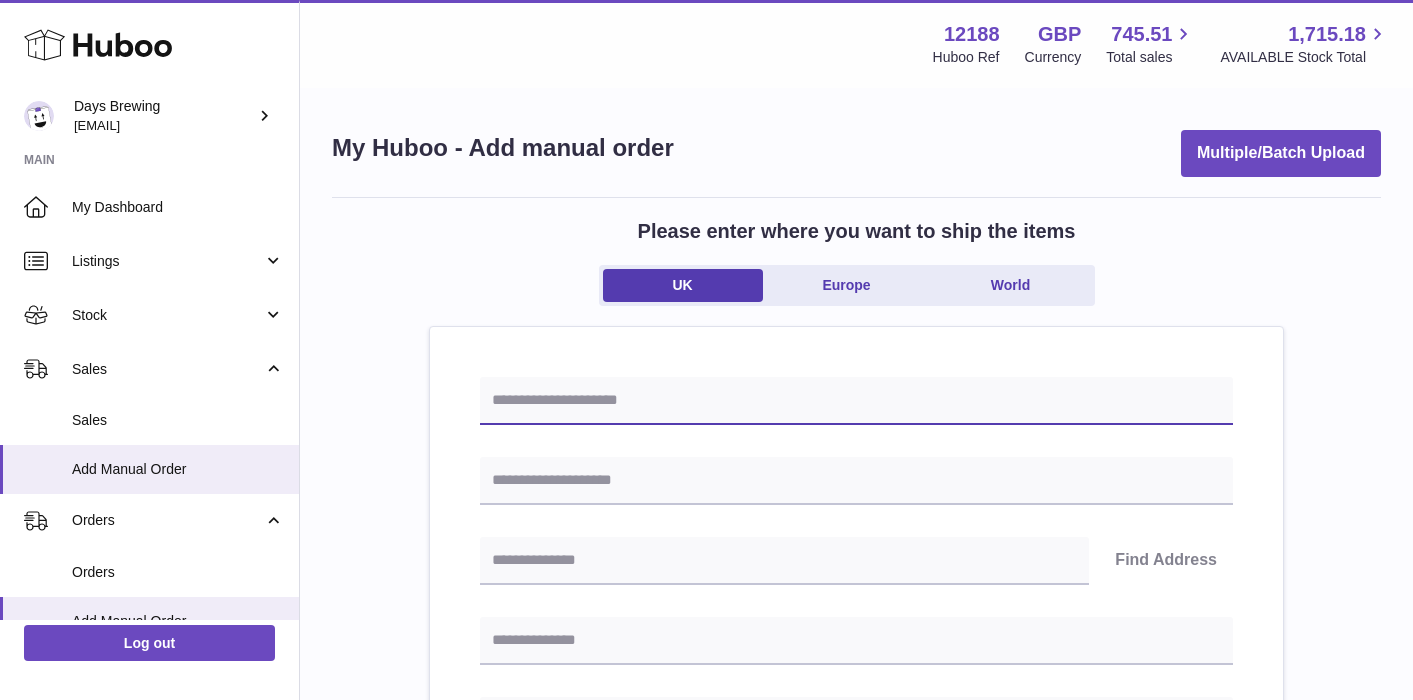 click at bounding box center [856, 401] 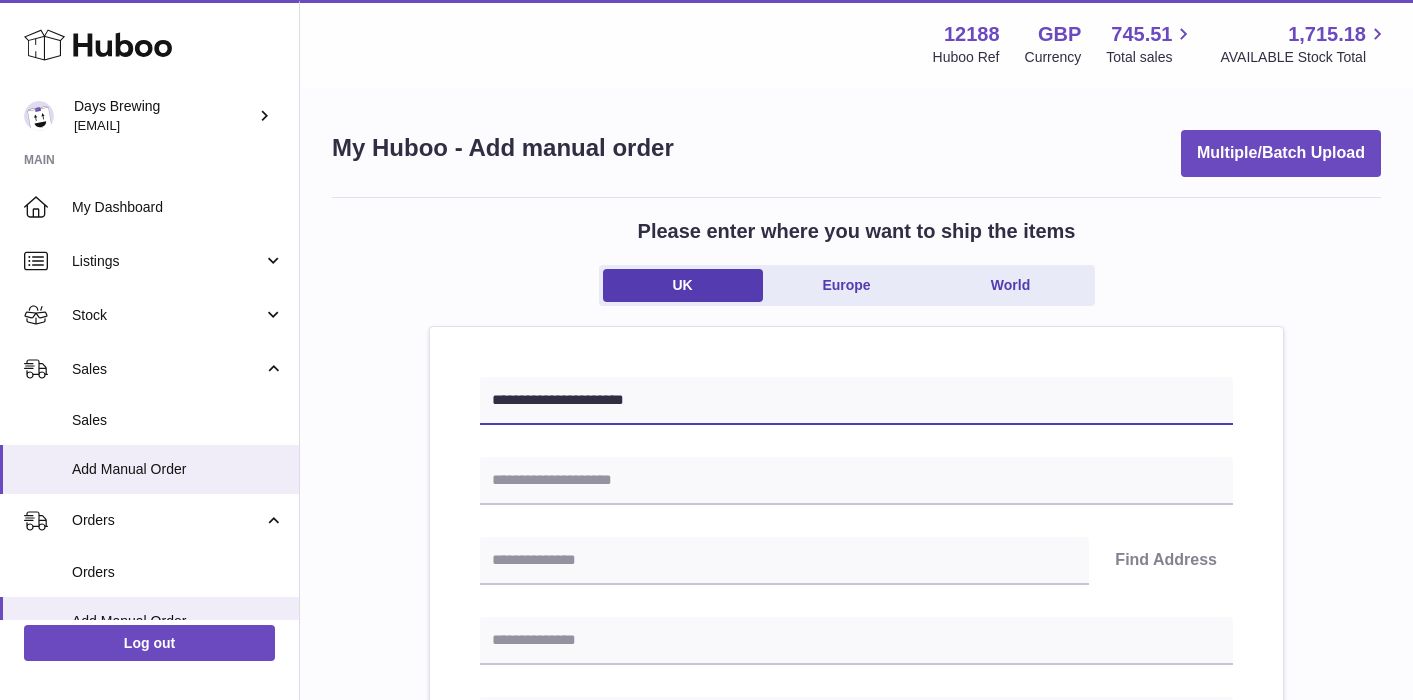 type on "**********" 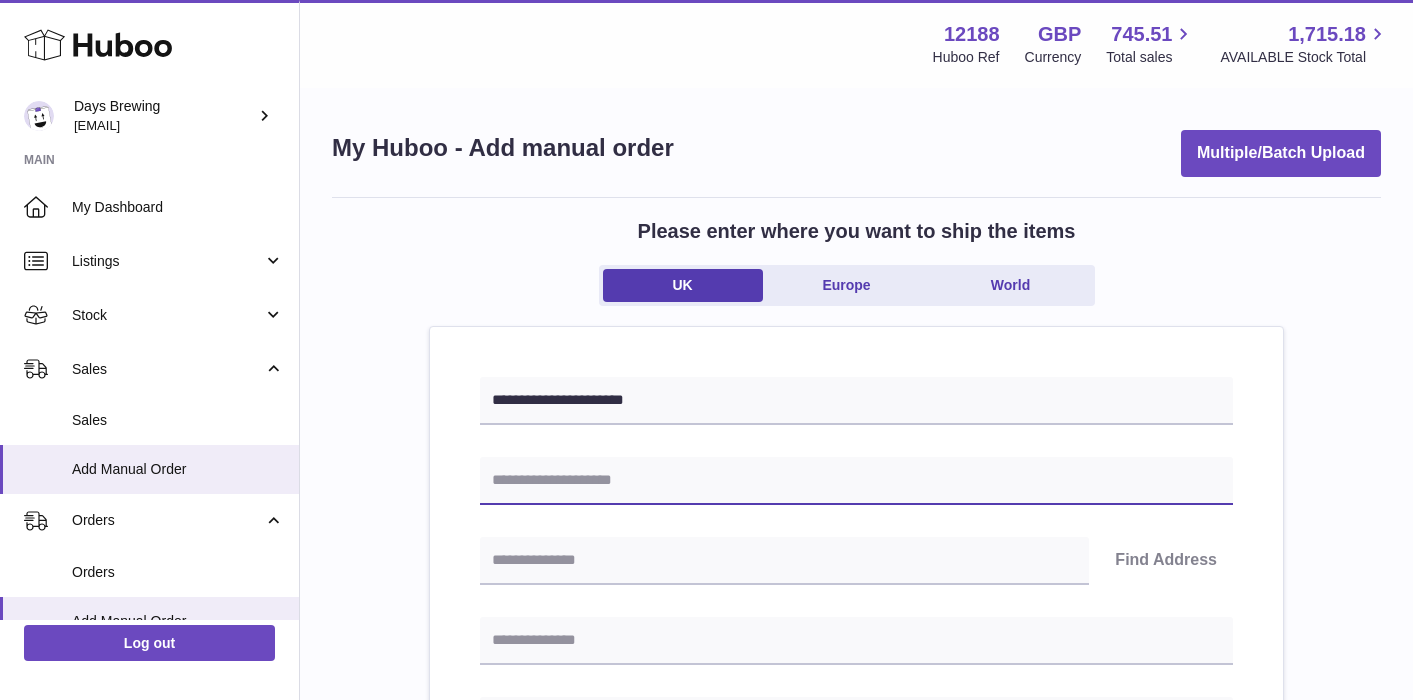 click at bounding box center (856, 481) 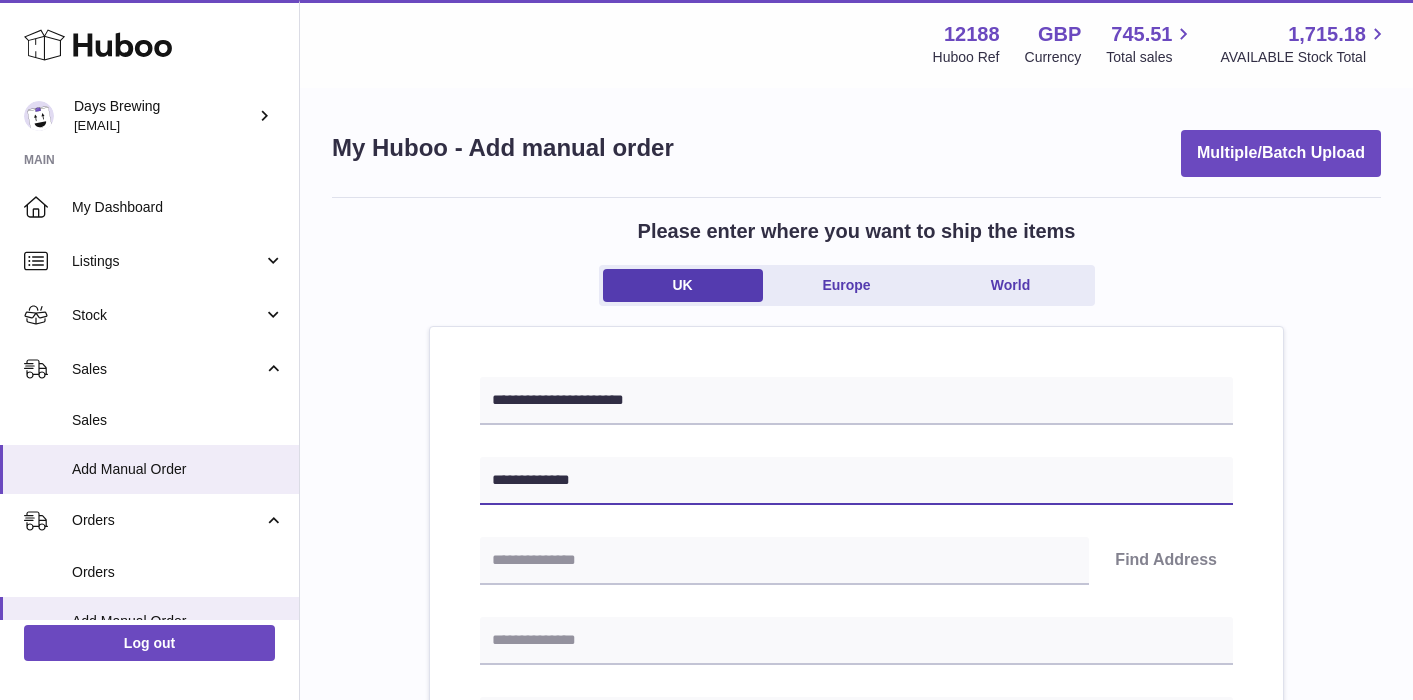 type on "**********" 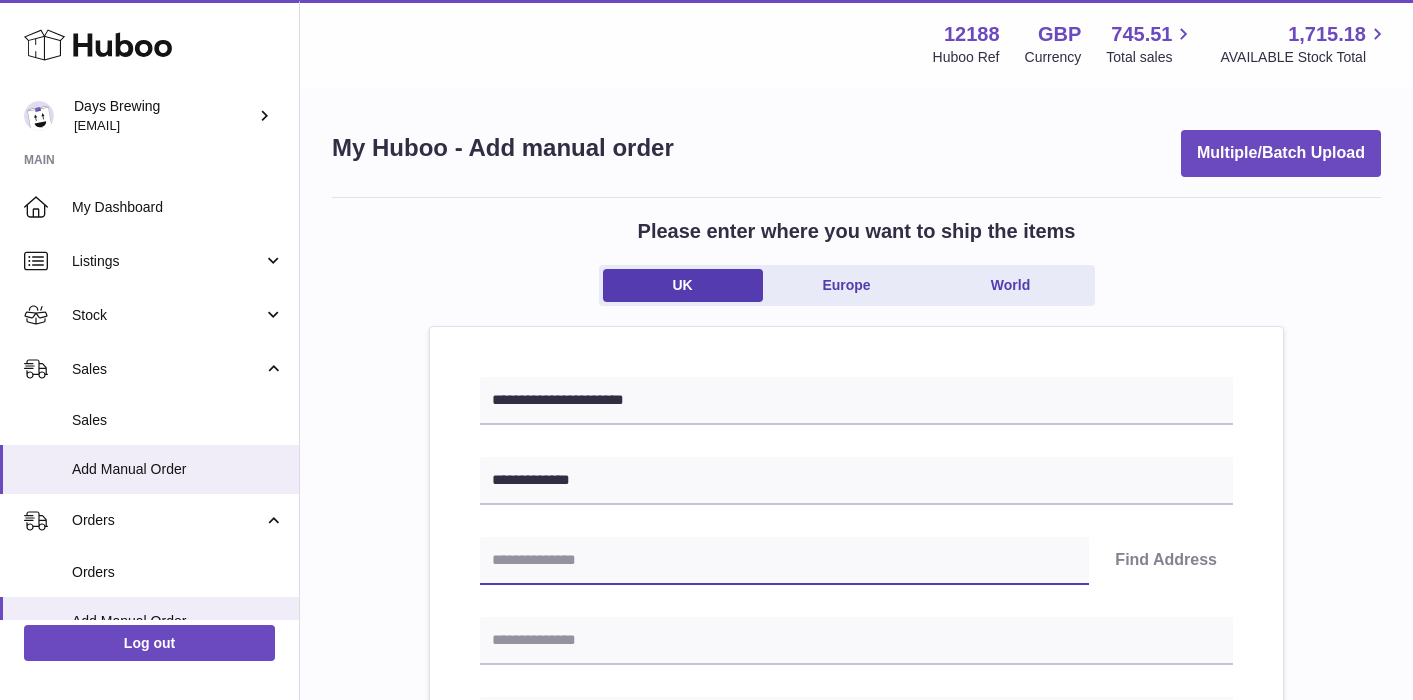 click at bounding box center [784, 561] 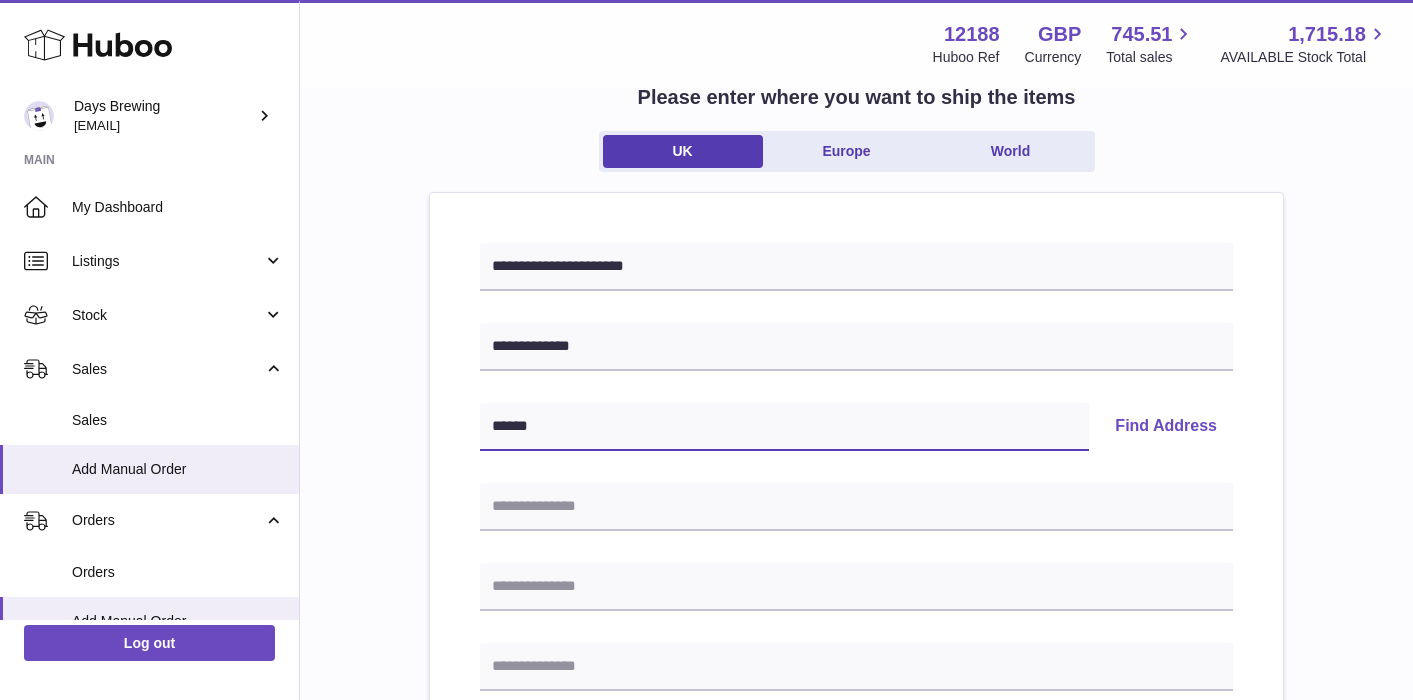 scroll, scrollTop: 139, scrollLeft: 0, axis: vertical 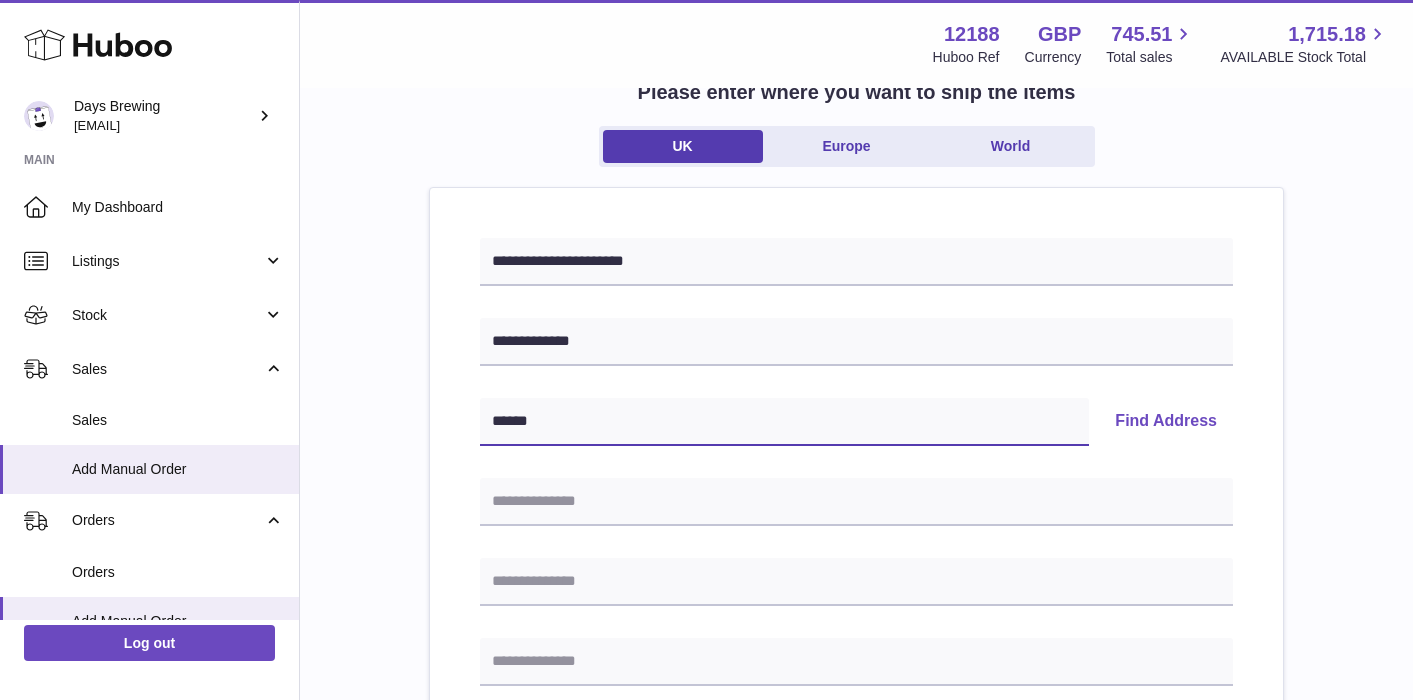 type on "******" 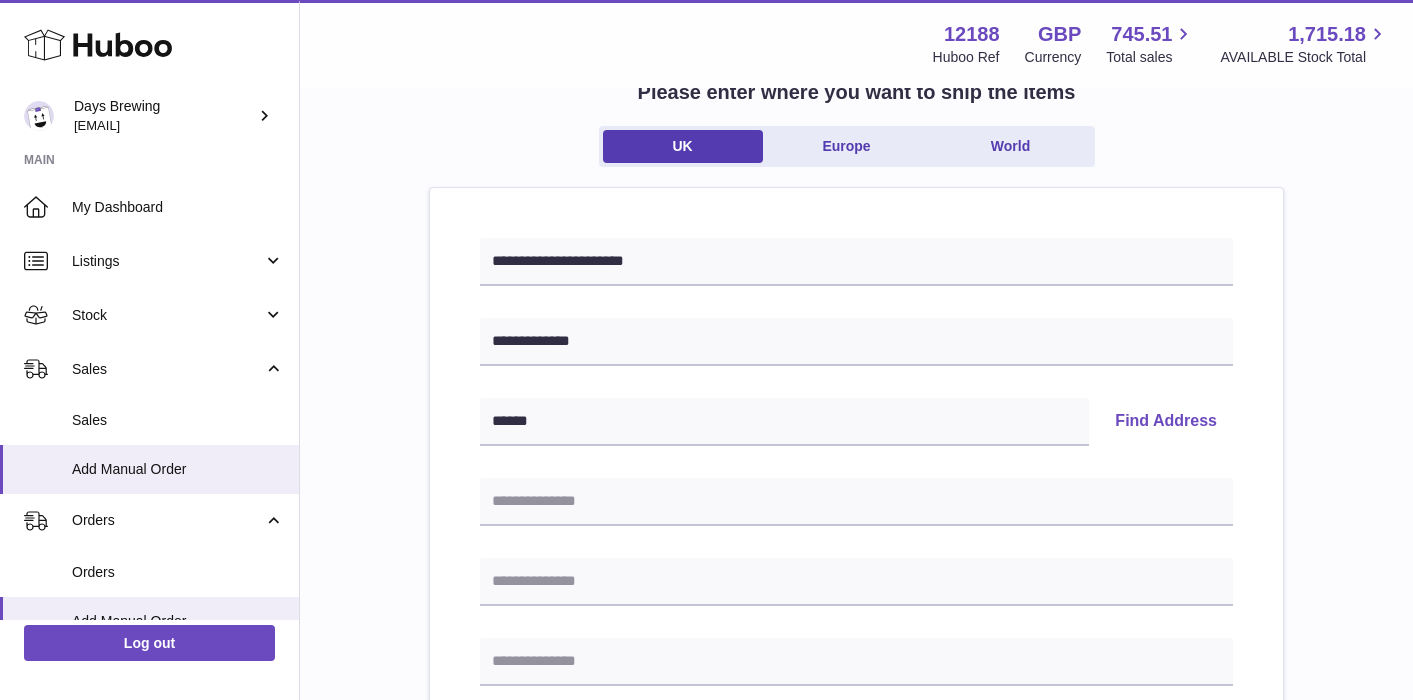 click on "Find Address" at bounding box center [1166, 422] 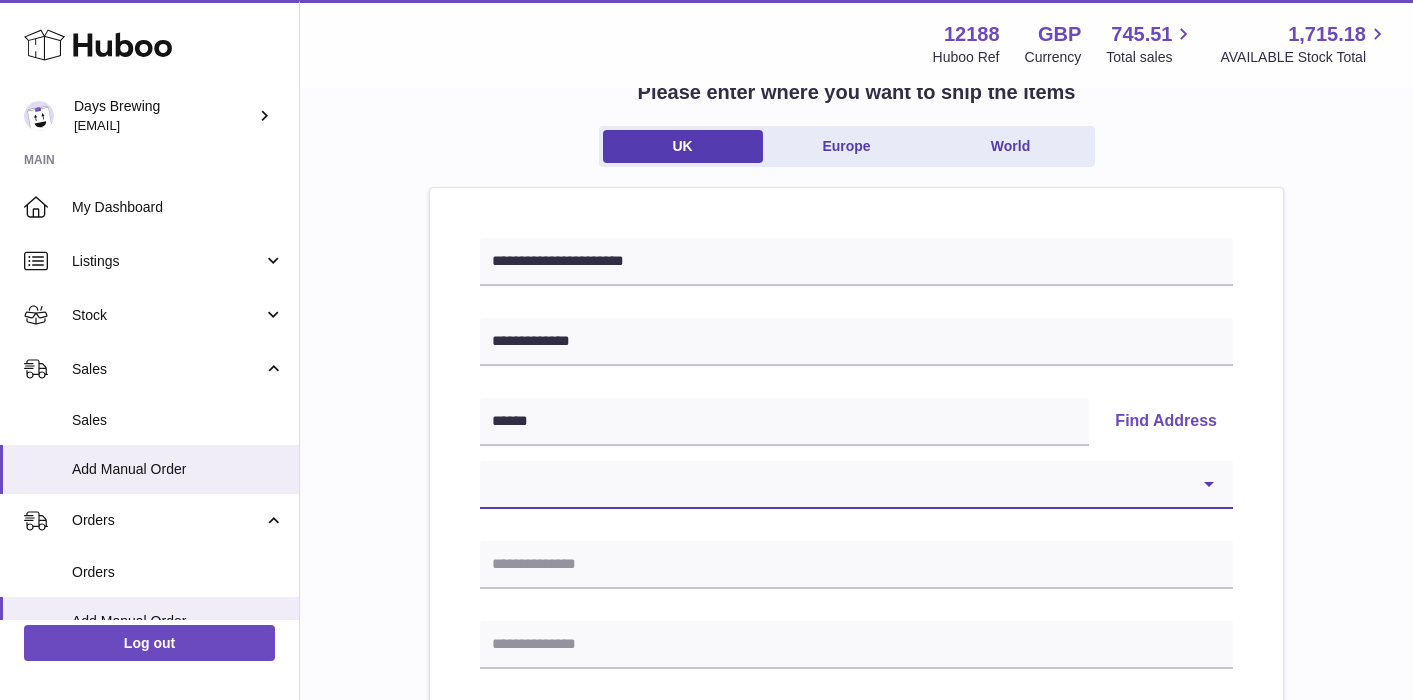 click on "**********" at bounding box center [856, 485] 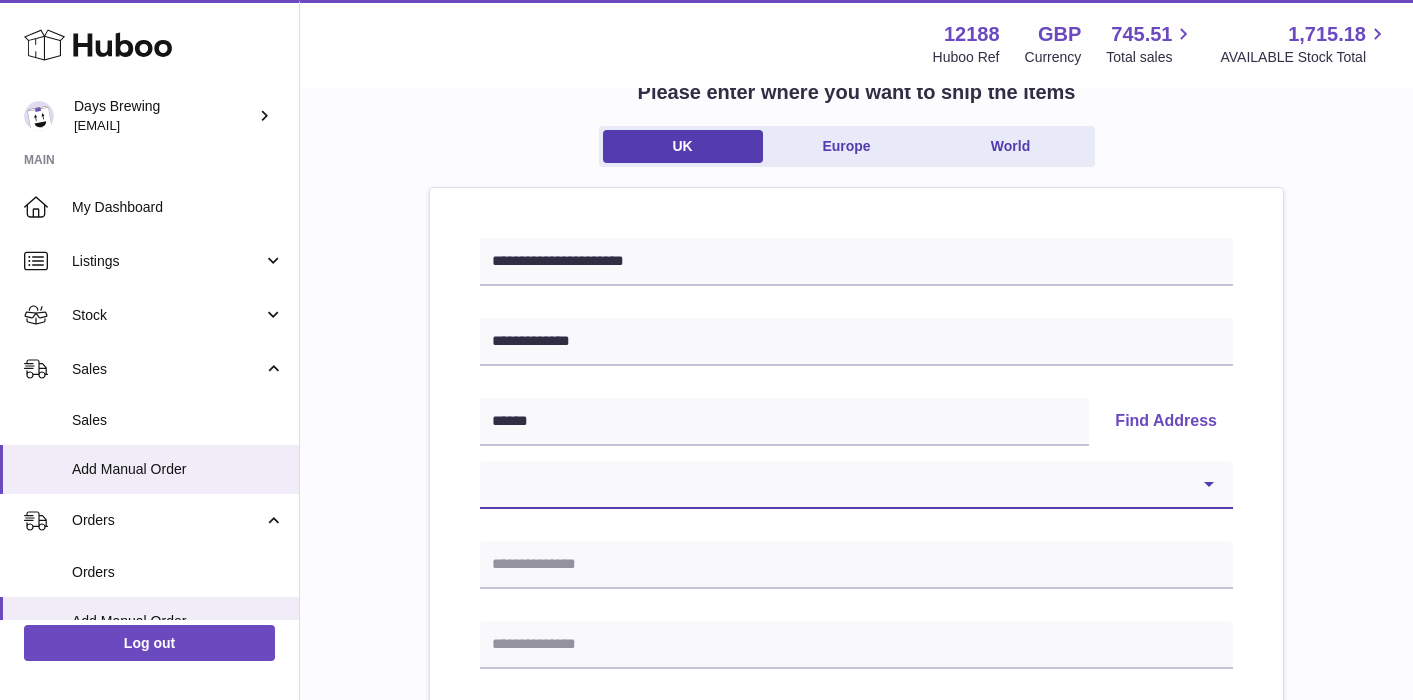 select on "**" 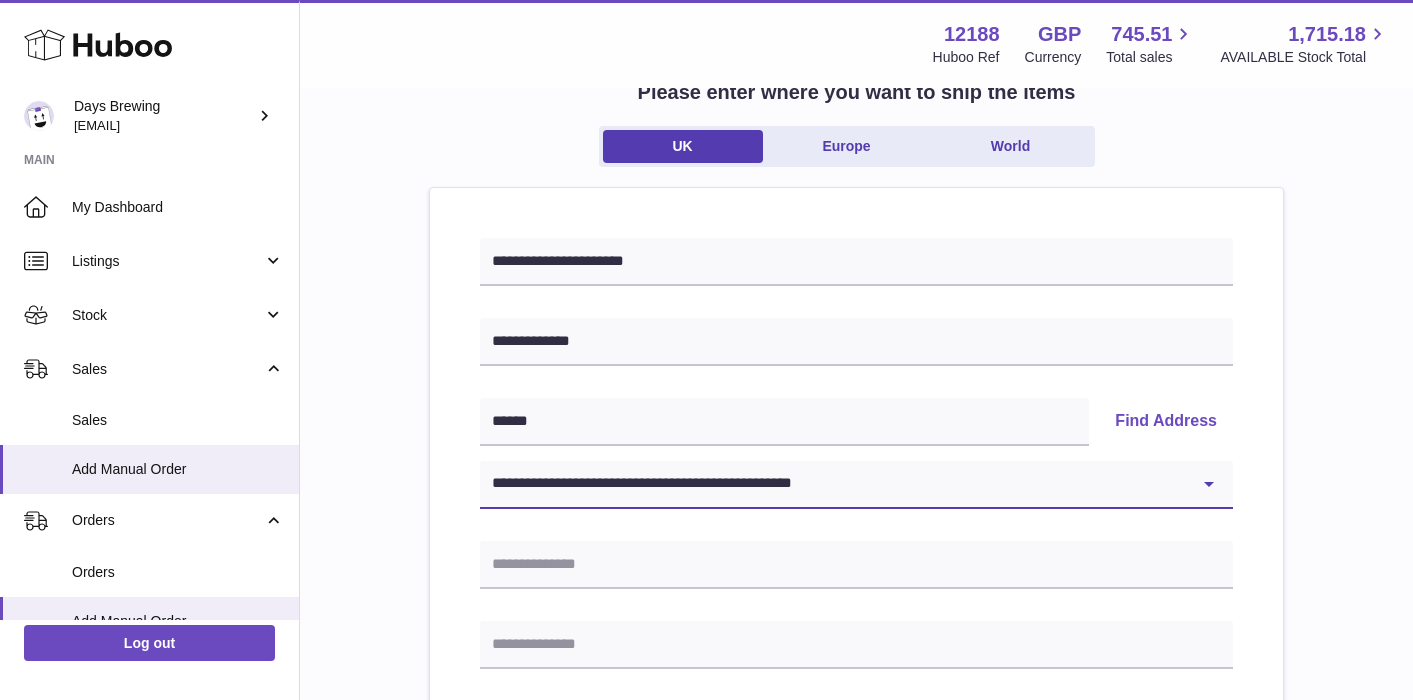type on "**********" 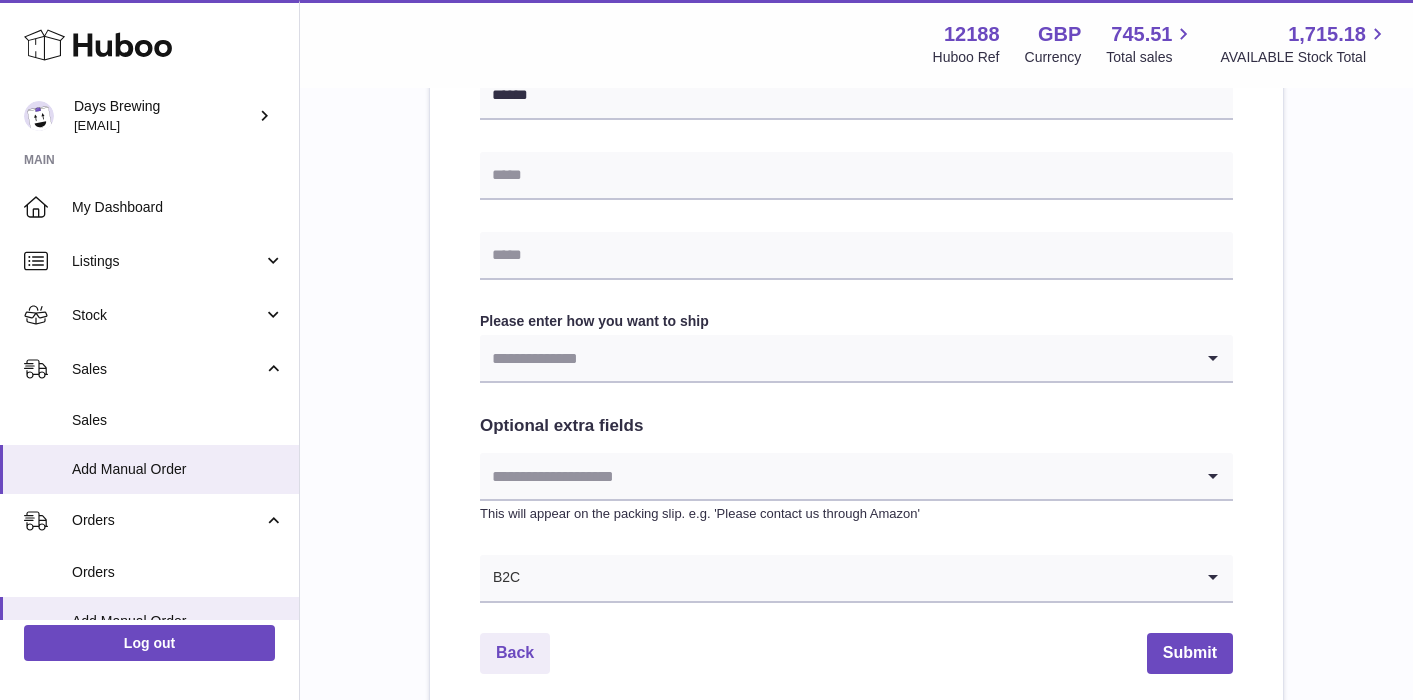 scroll, scrollTop: 930, scrollLeft: 0, axis: vertical 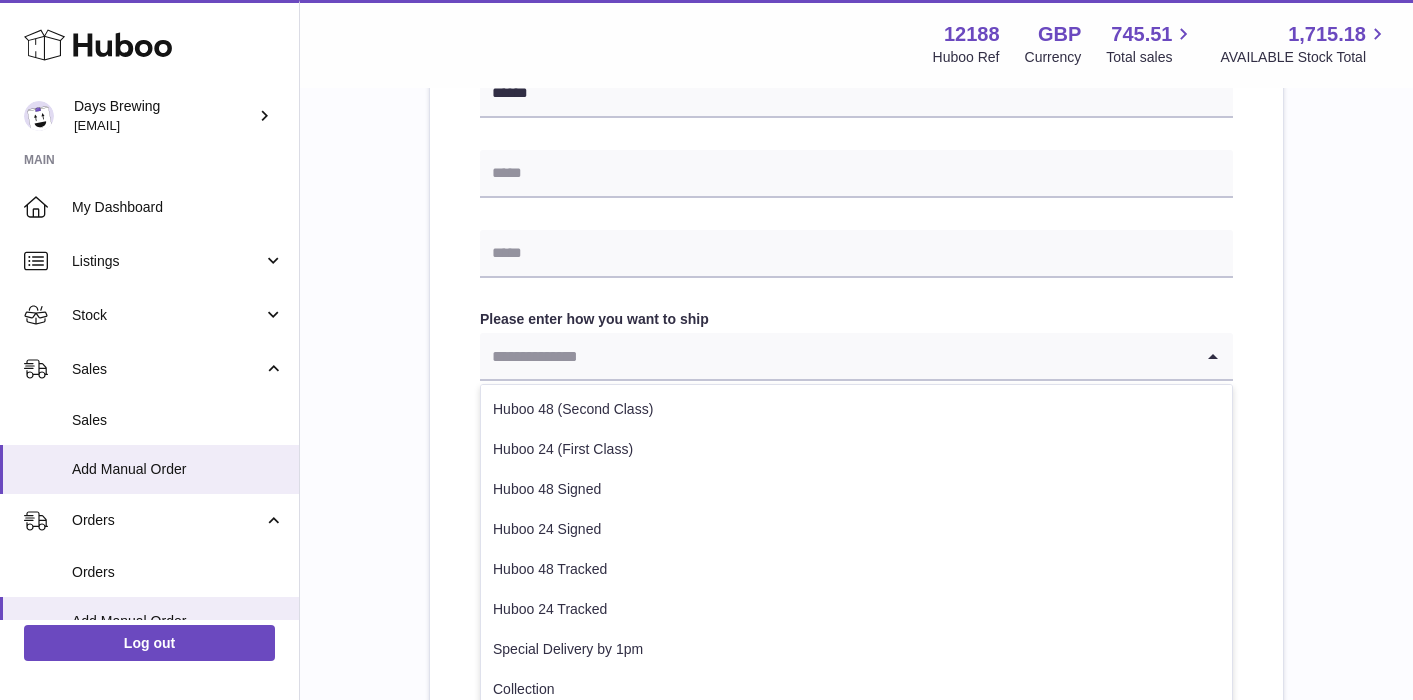 click 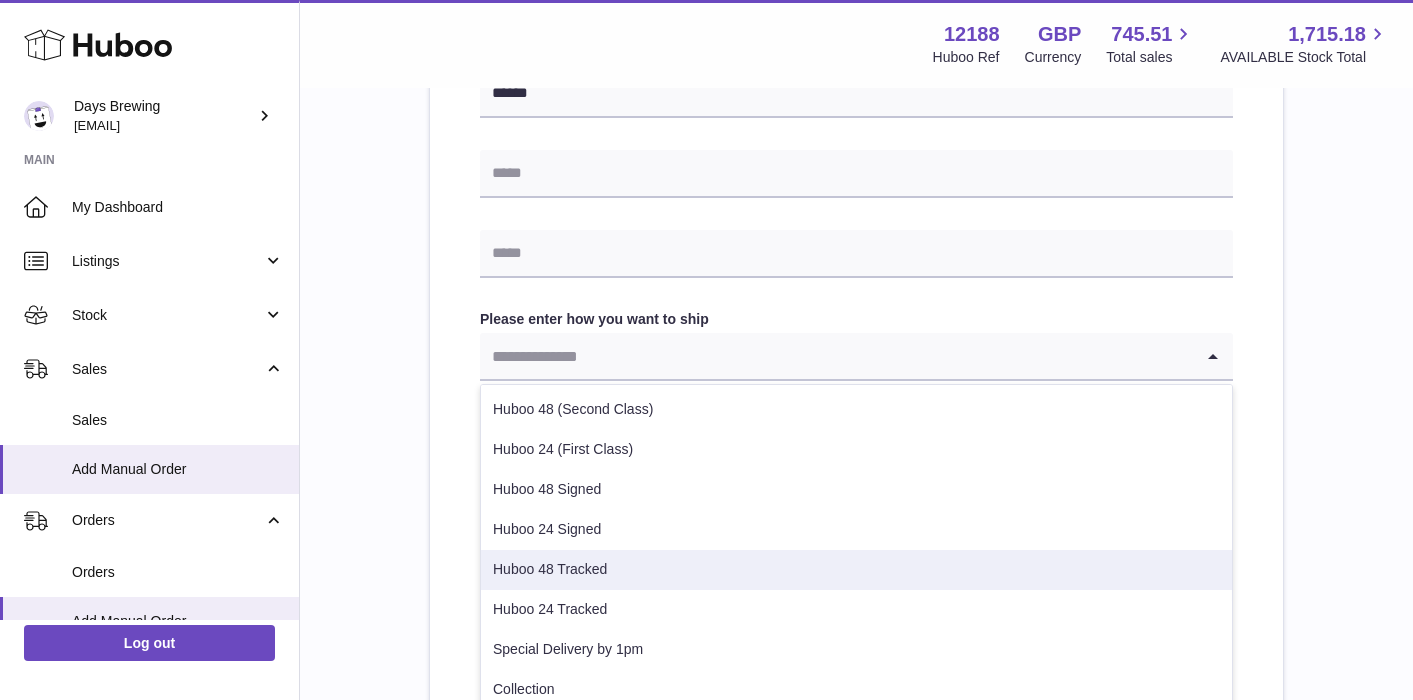 click on "Huboo 48 Tracked" at bounding box center (856, 570) 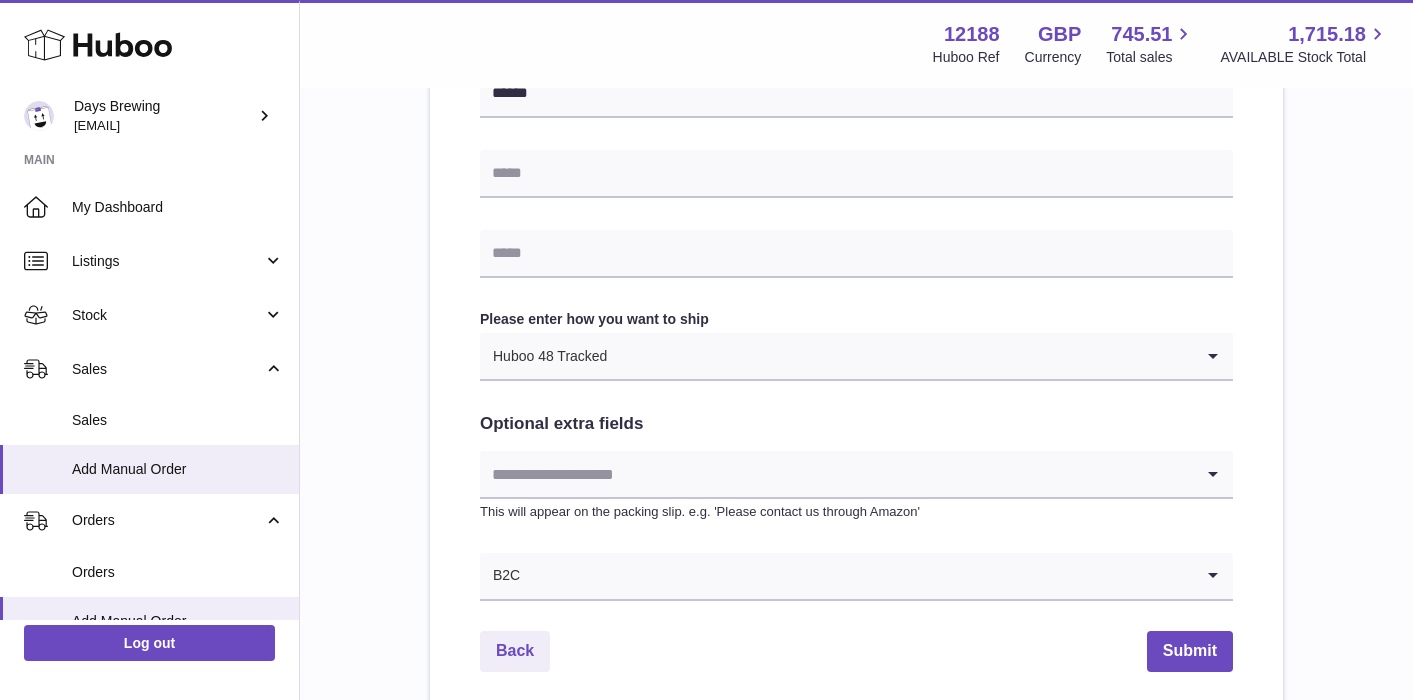 scroll, scrollTop: 1110, scrollLeft: 0, axis: vertical 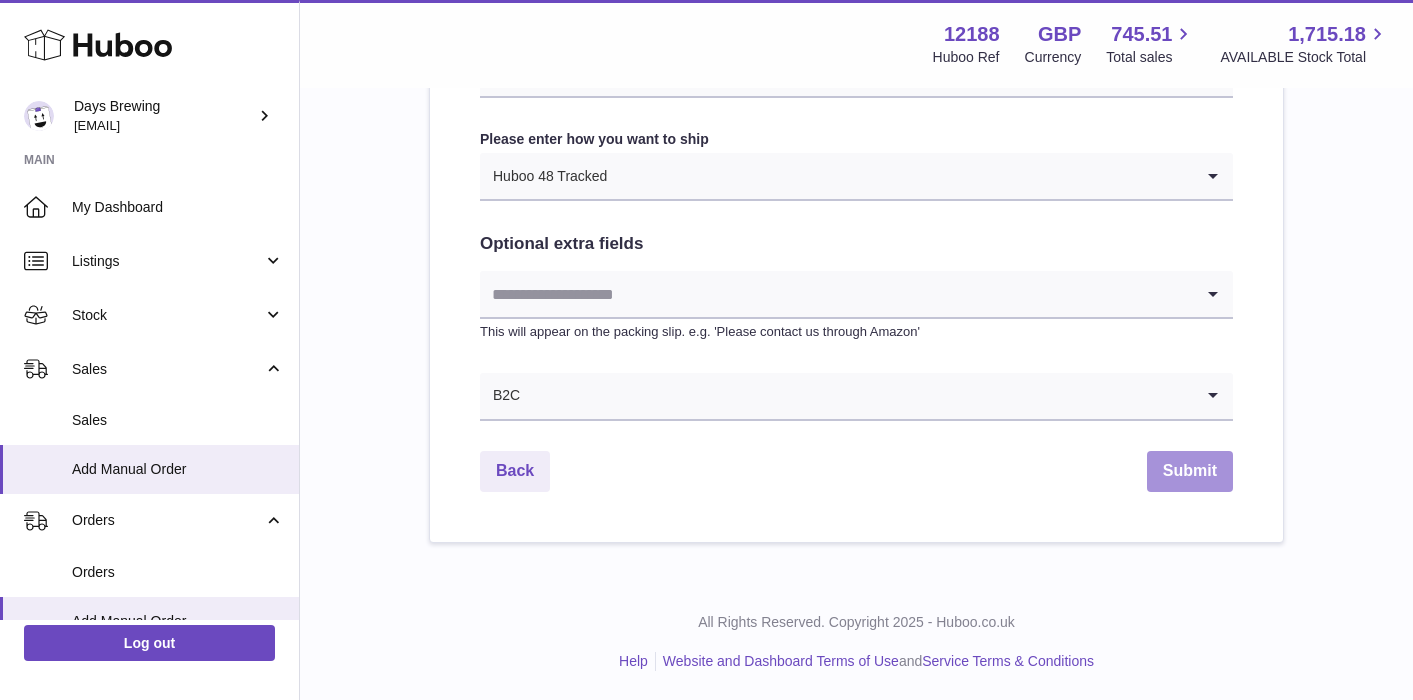 click on "Submit" at bounding box center [1190, 471] 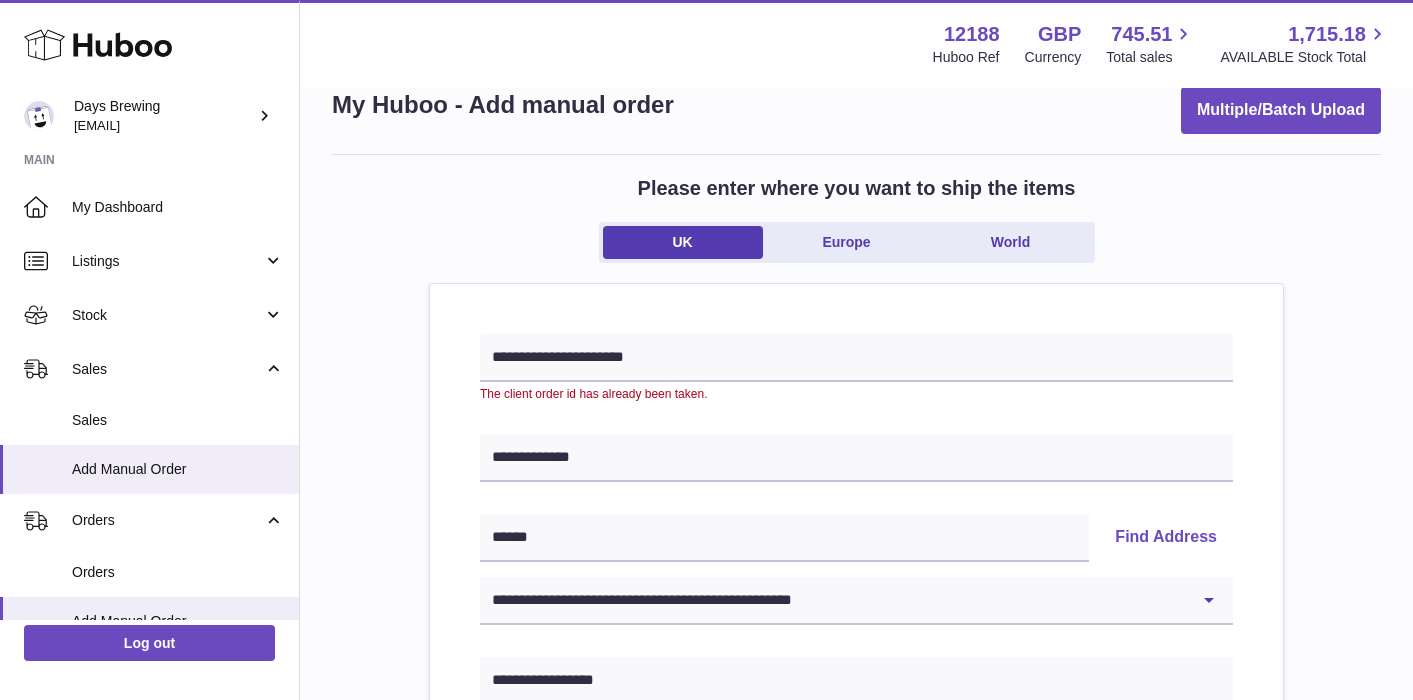 scroll, scrollTop: 0, scrollLeft: 0, axis: both 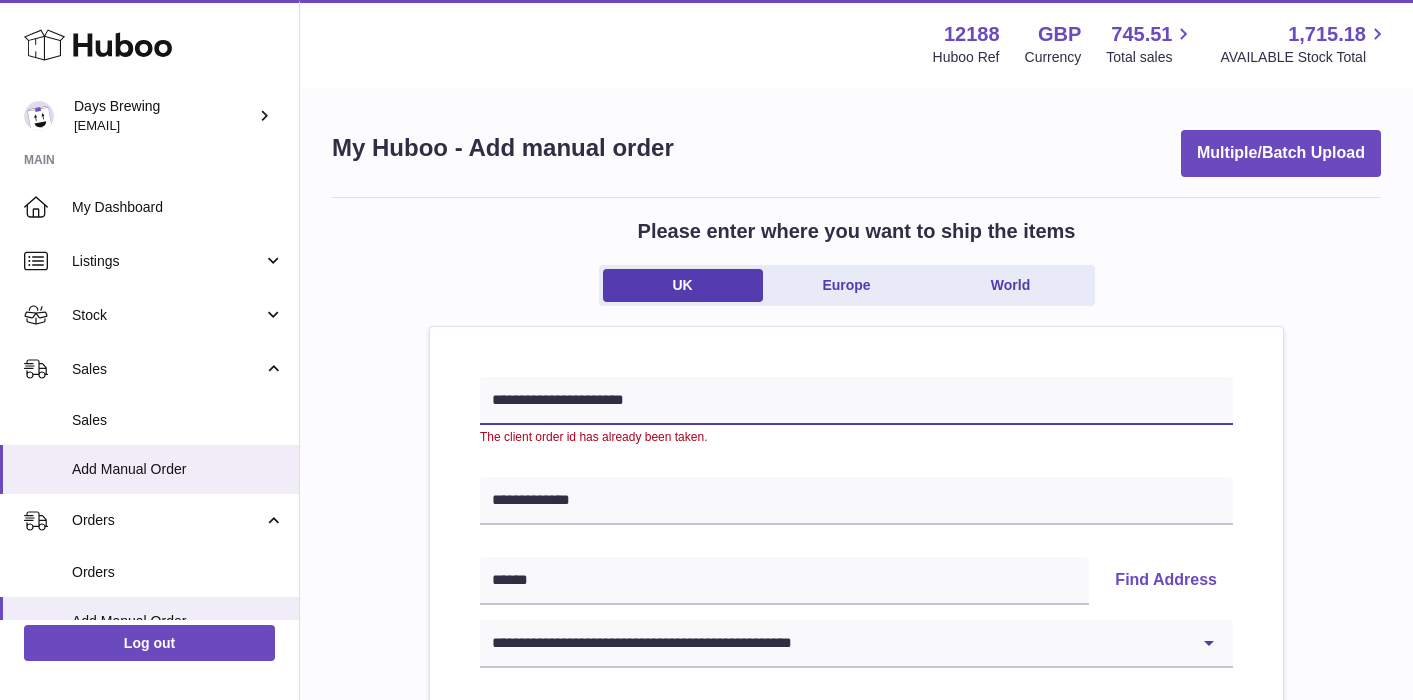 click on "**********" at bounding box center (856, 401) 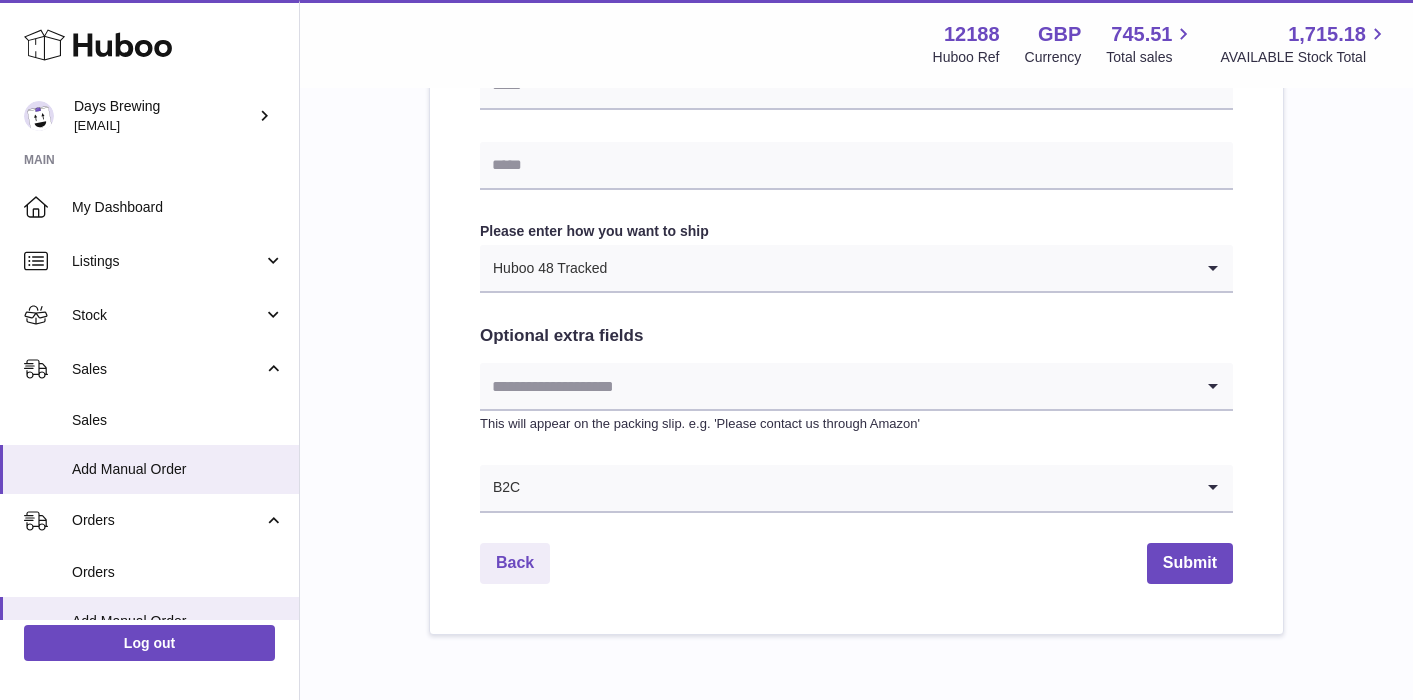 scroll, scrollTop: 1025, scrollLeft: 0, axis: vertical 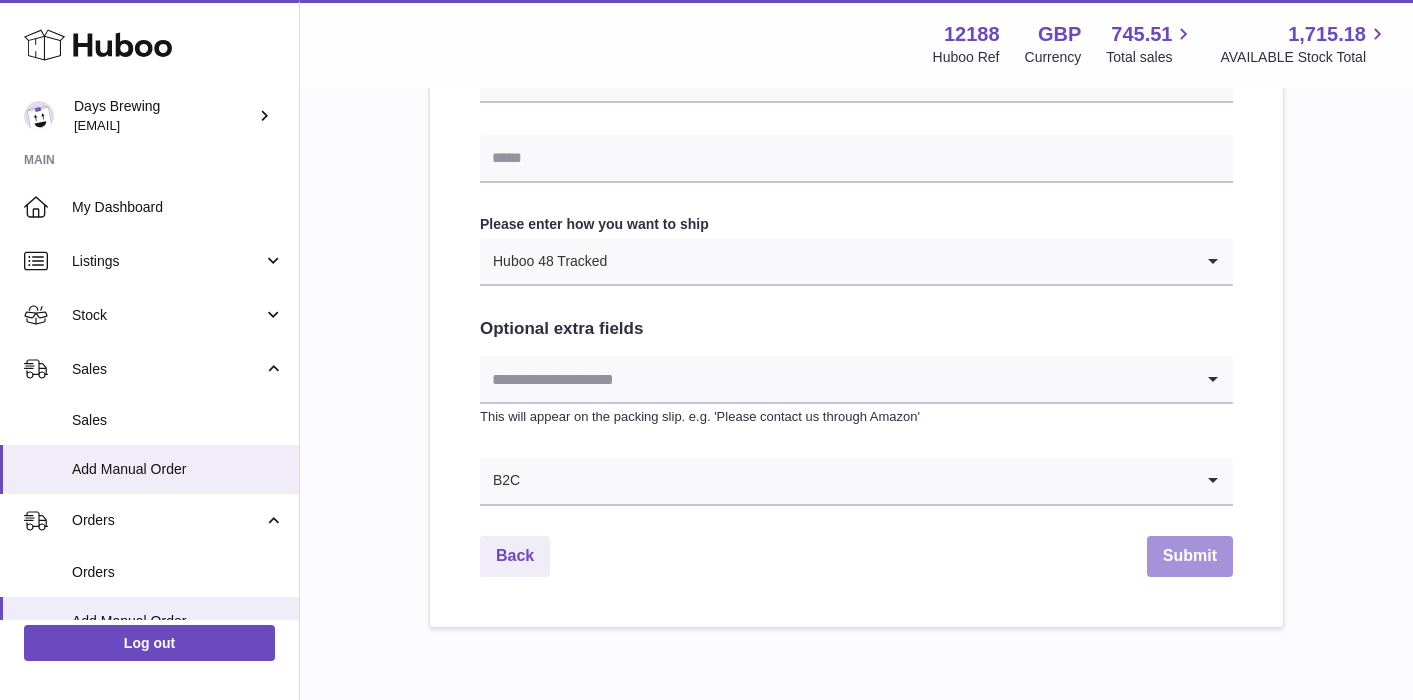 type on "**********" 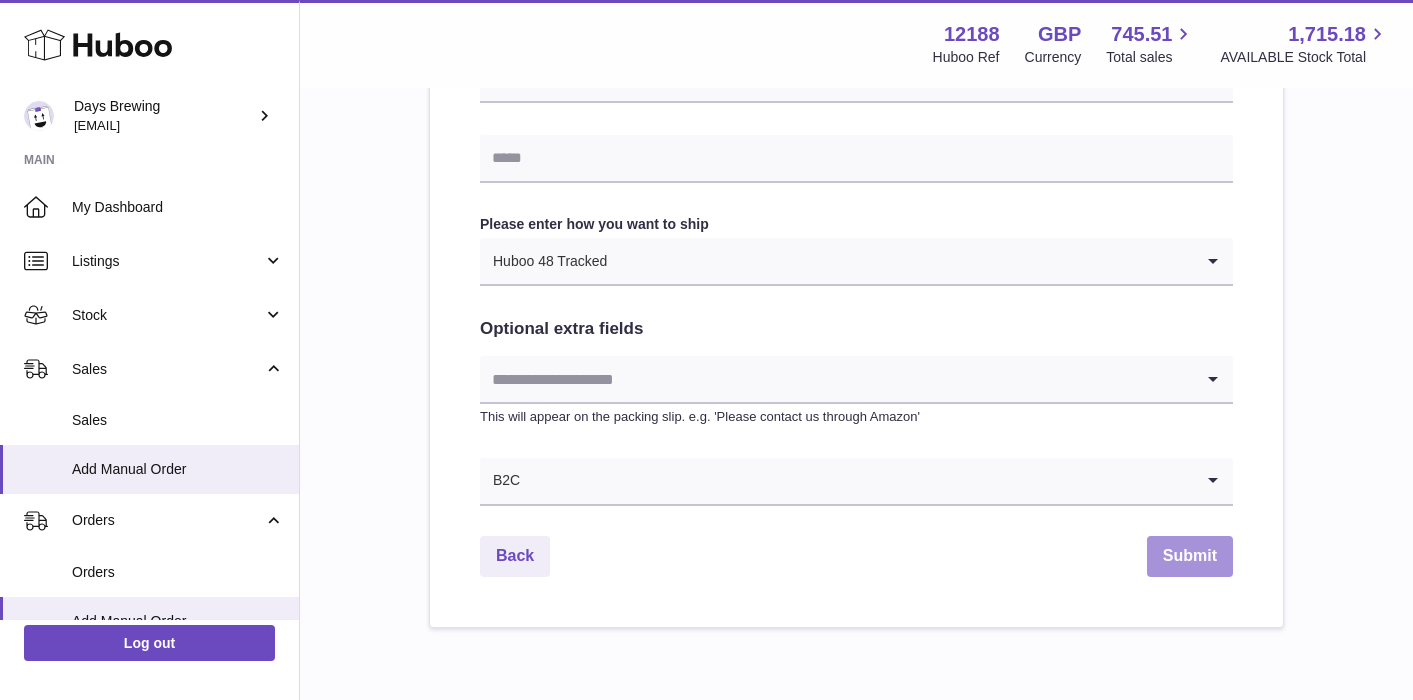 click on "Submit" at bounding box center [1190, 556] 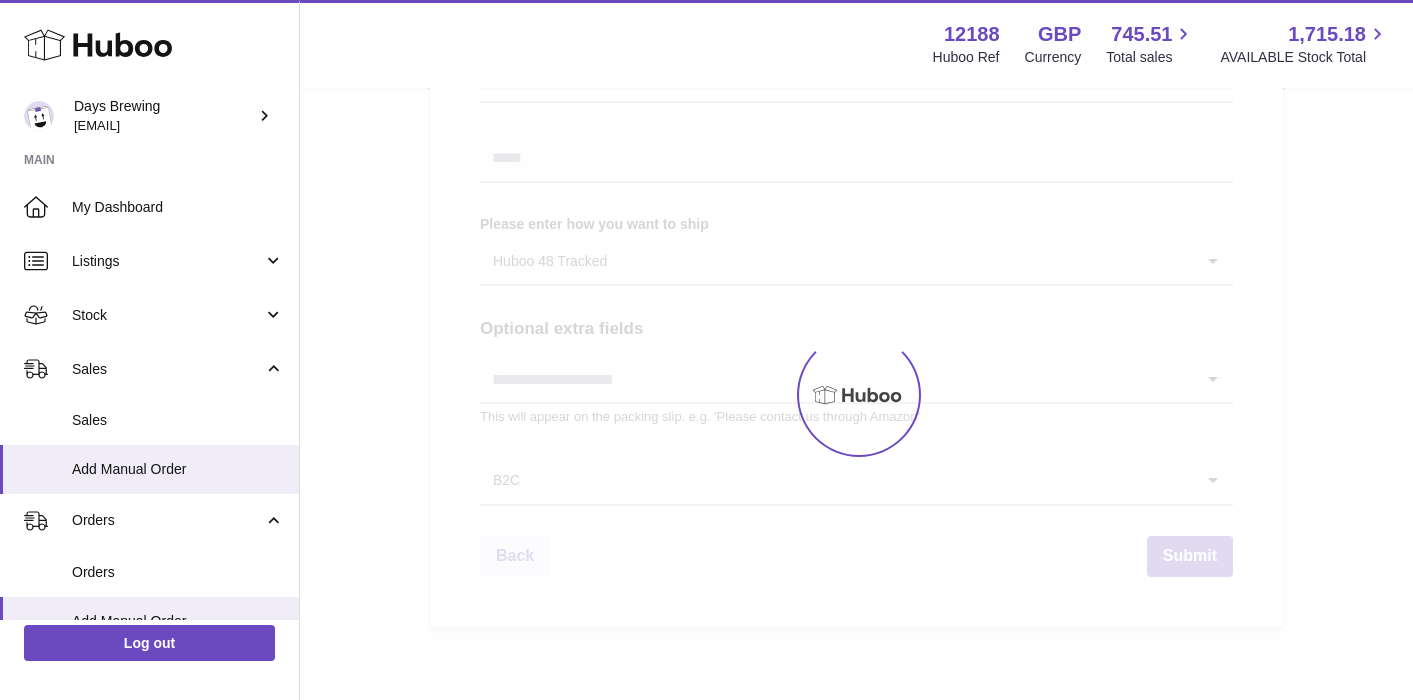 scroll, scrollTop: 0, scrollLeft: 0, axis: both 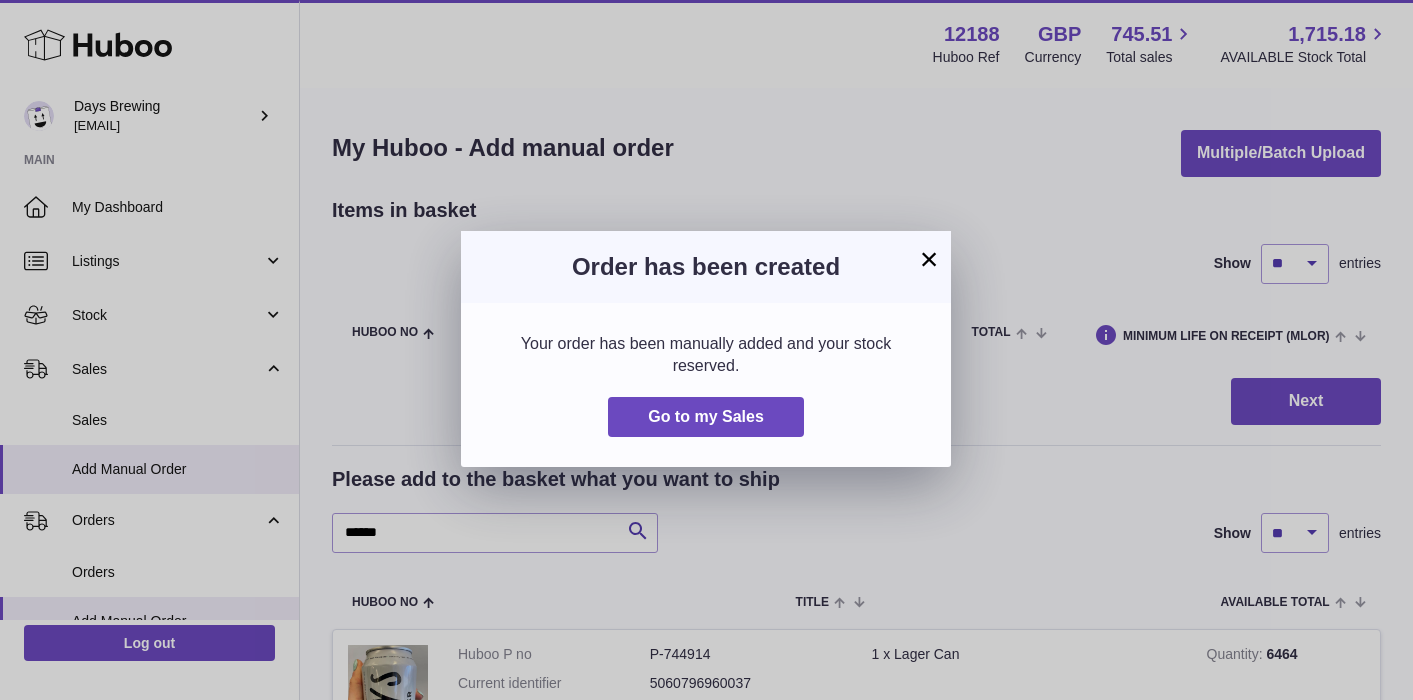 click on "×" at bounding box center [929, 259] 